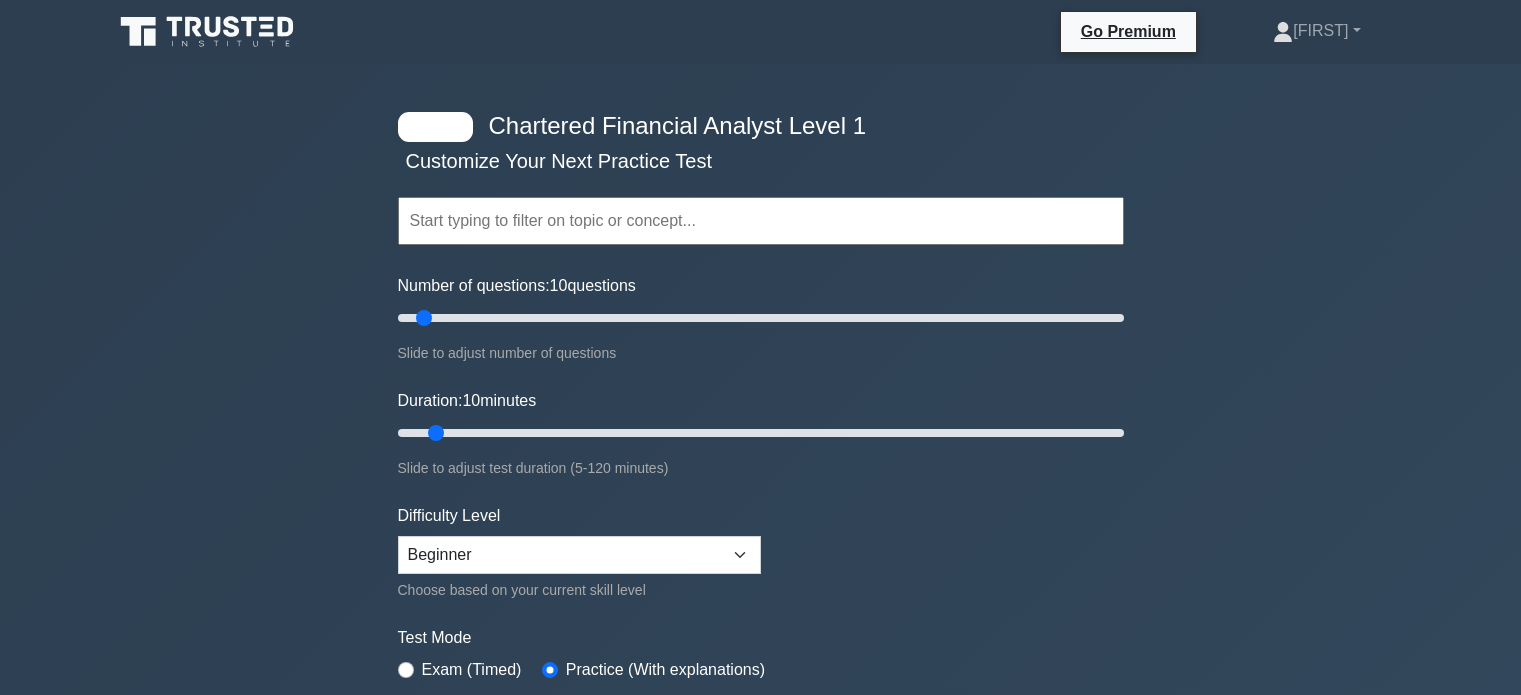 scroll, scrollTop: 0, scrollLeft: 0, axis: both 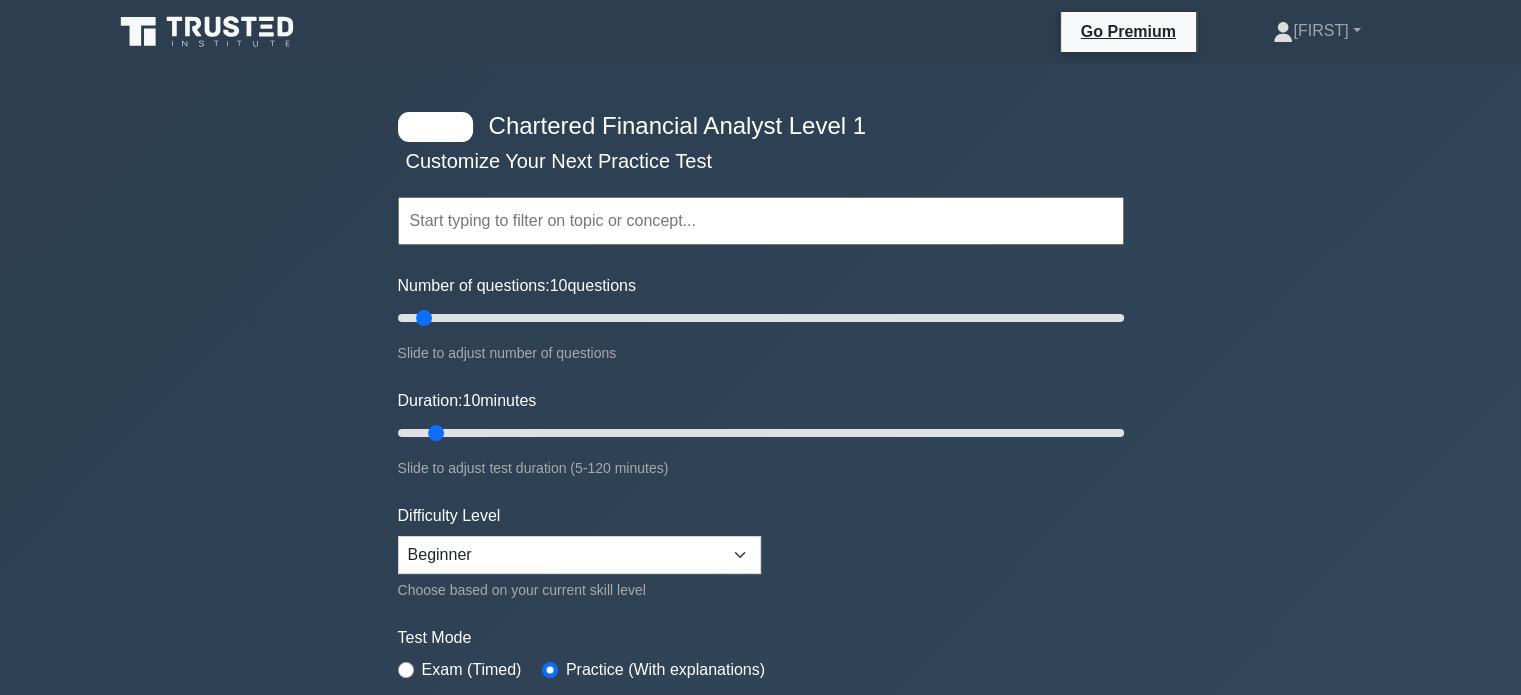 click at bounding box center (435, 127) 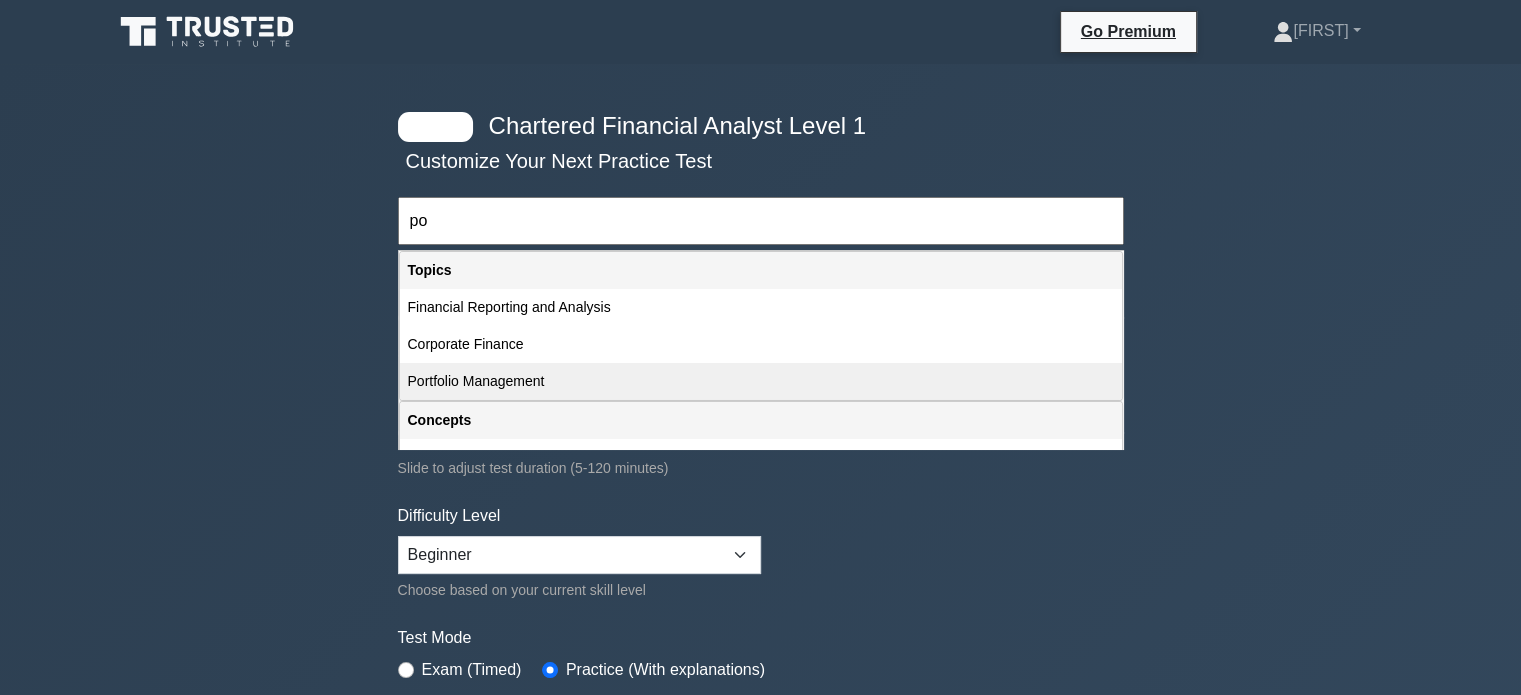 click on "Portfolio Management" at bounding box center (761, 381) 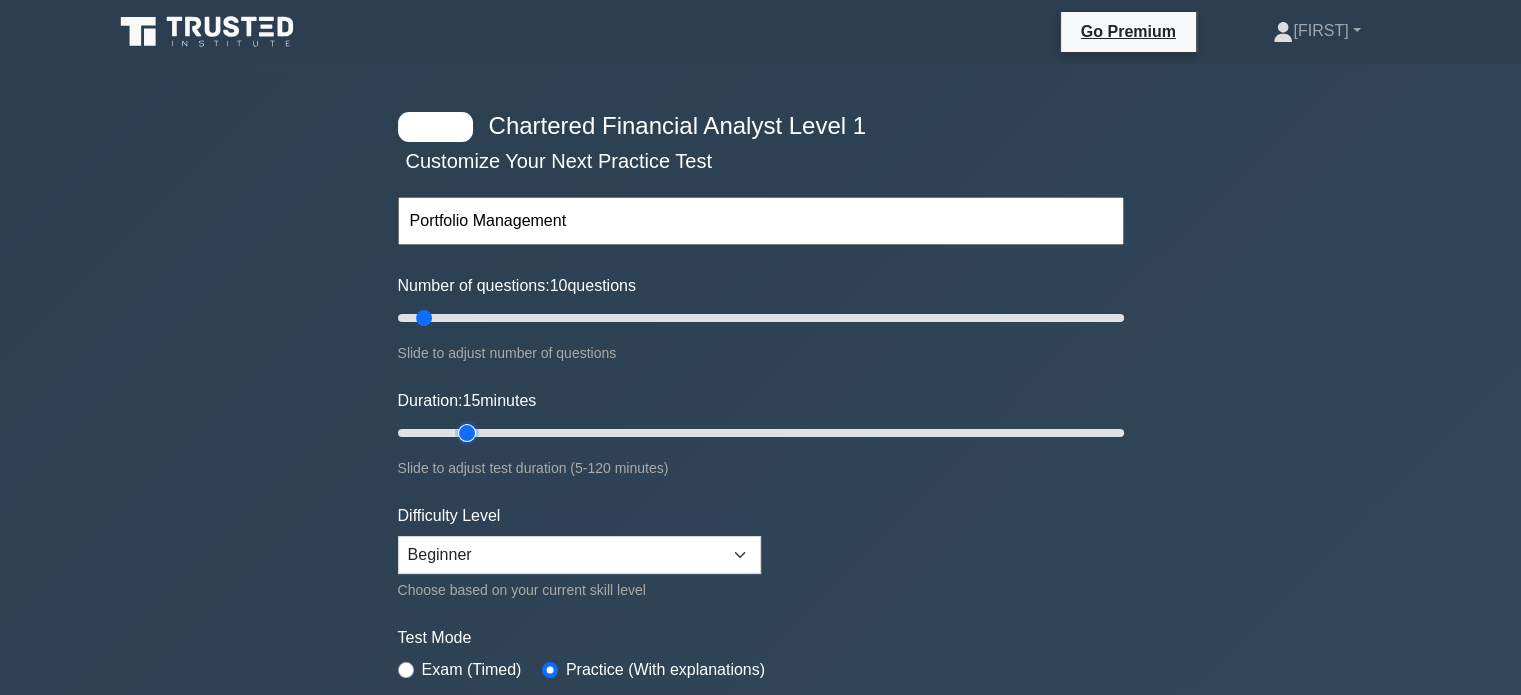 drag, startPoint x: 437, startPoint y: 431, endPoint x: 478, endPoint y: 431, distance: 41 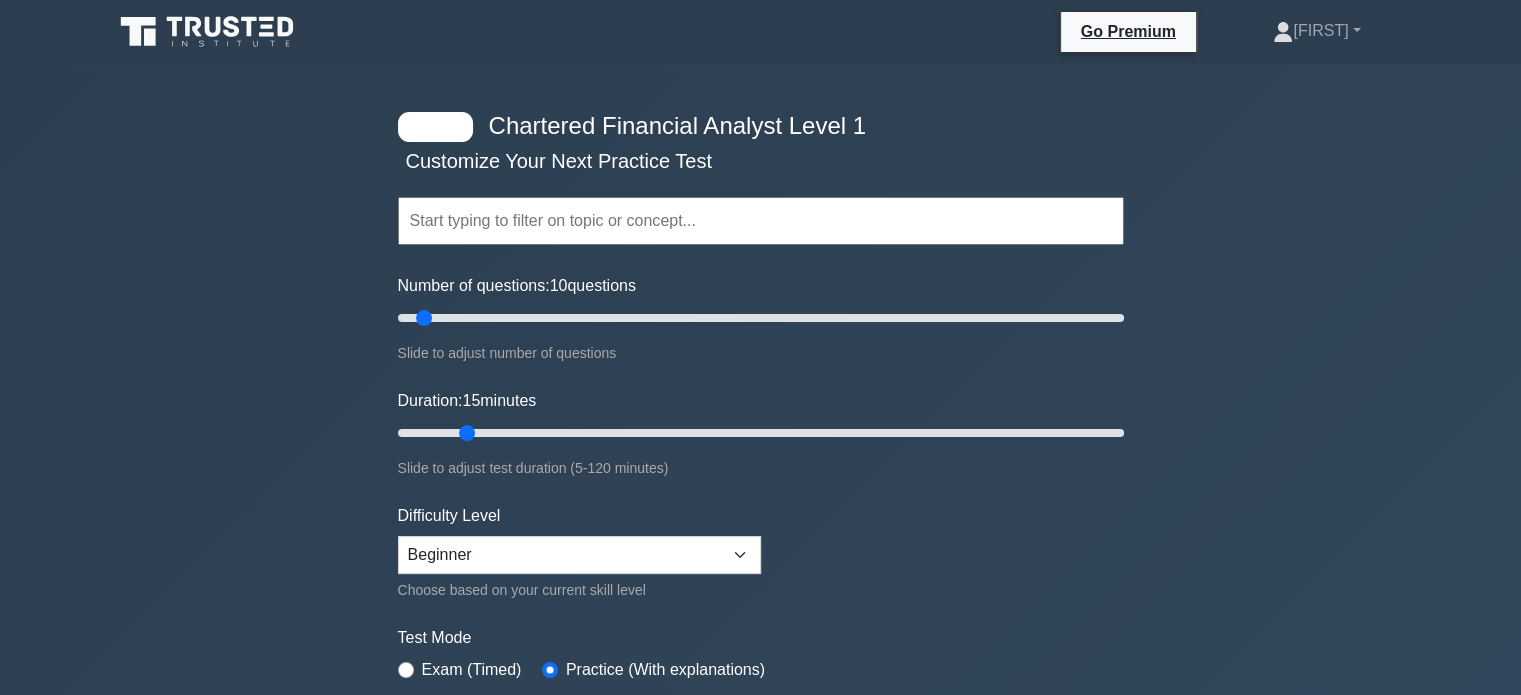 click at bounding box center [761, 221] 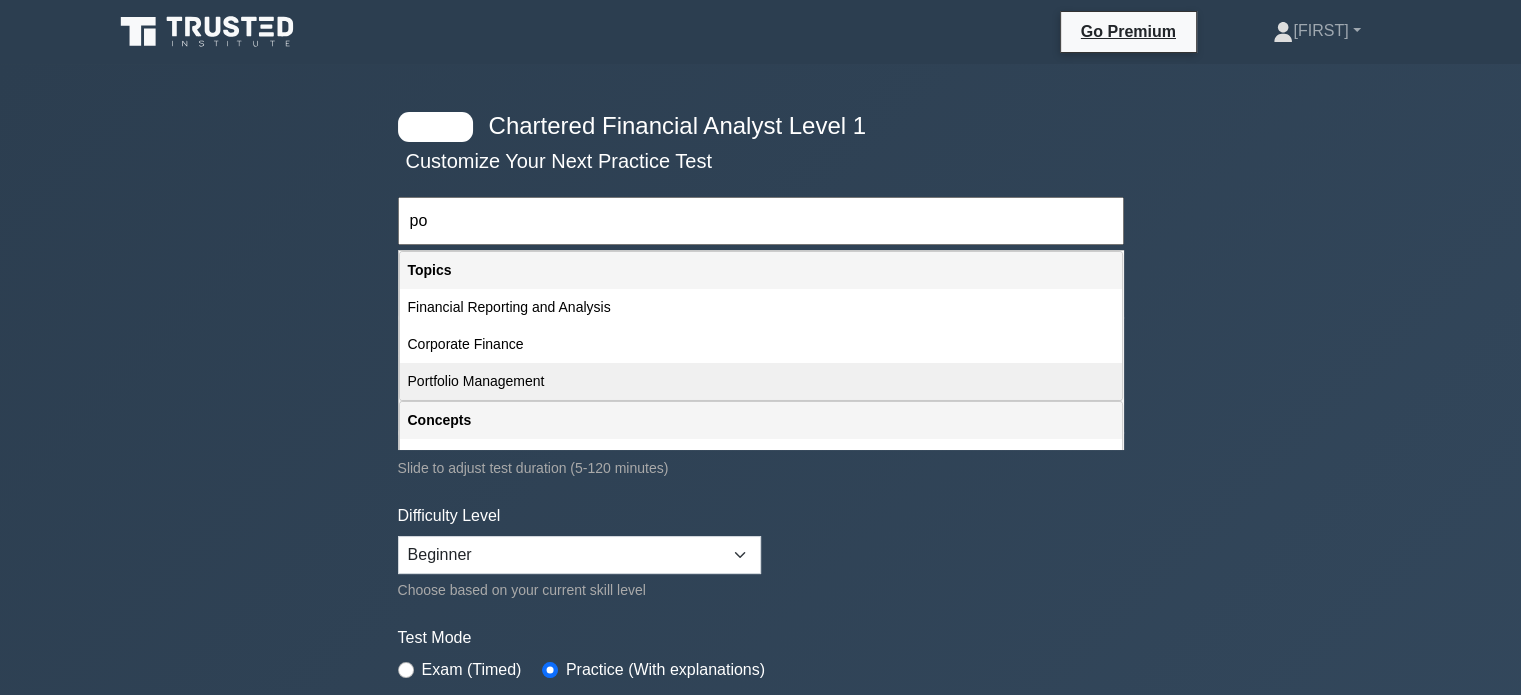 click on "Portfolio Management" at bounding box center (761, 381) 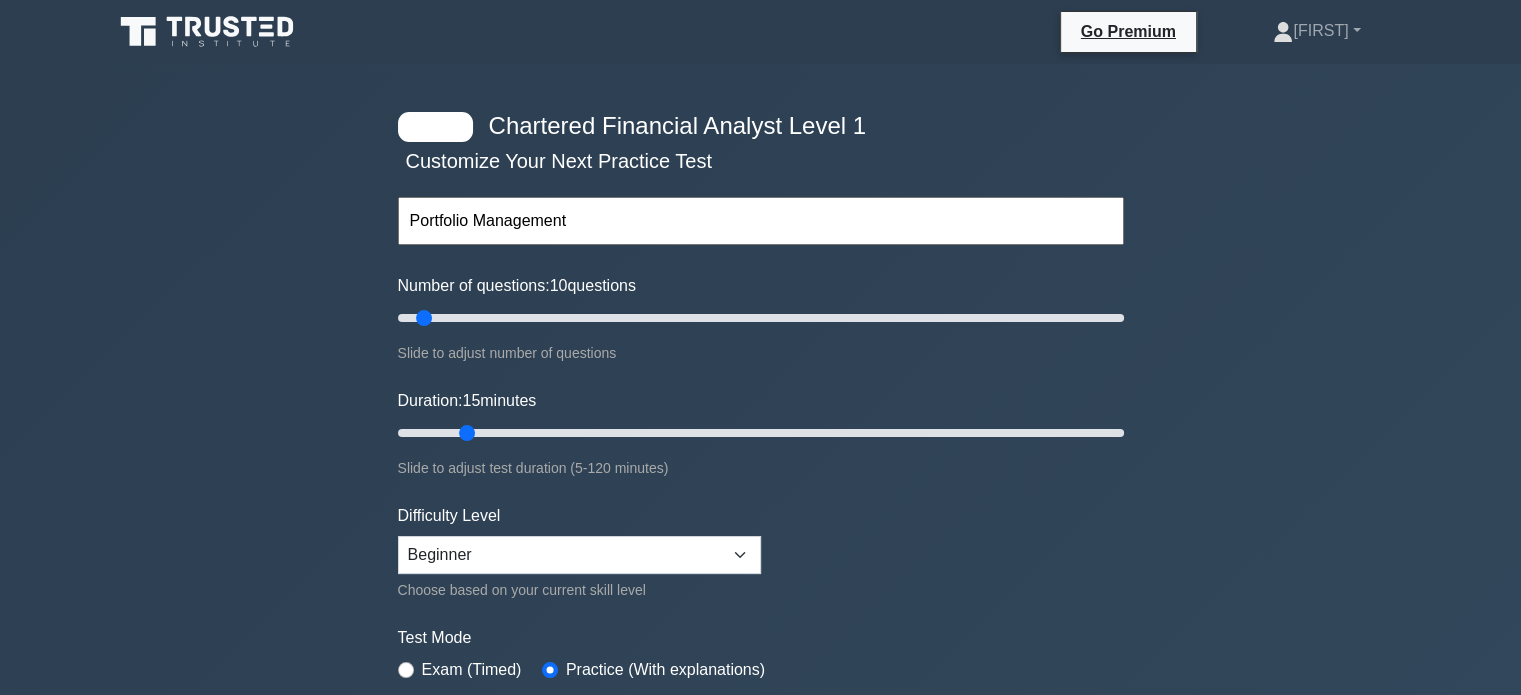 click on "Portfolio Management" at bounding box center (761, 221) 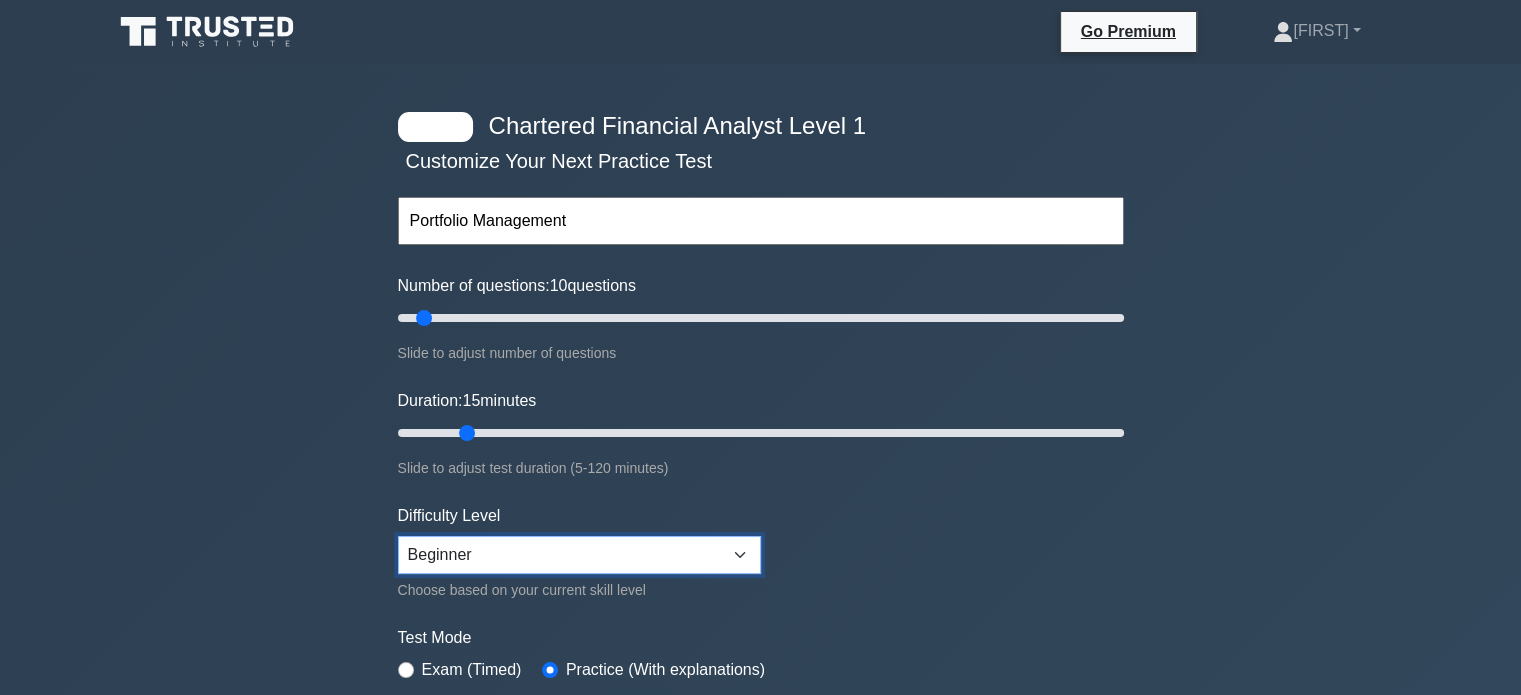 click on "Beginner
Intermediate
Expert" at bounding box center [579, 555] 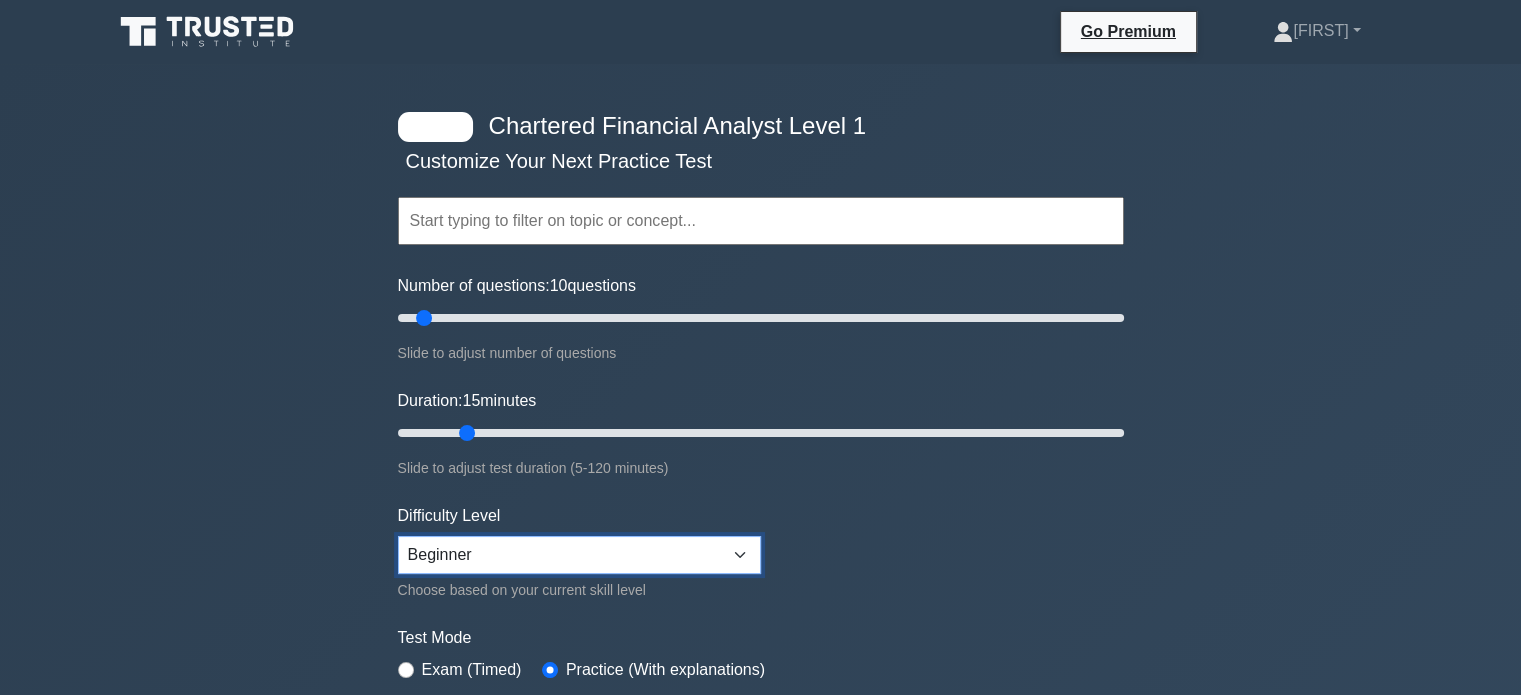 click on "Beginner
Intermediate
Expert" at bounding box center [579, 555] 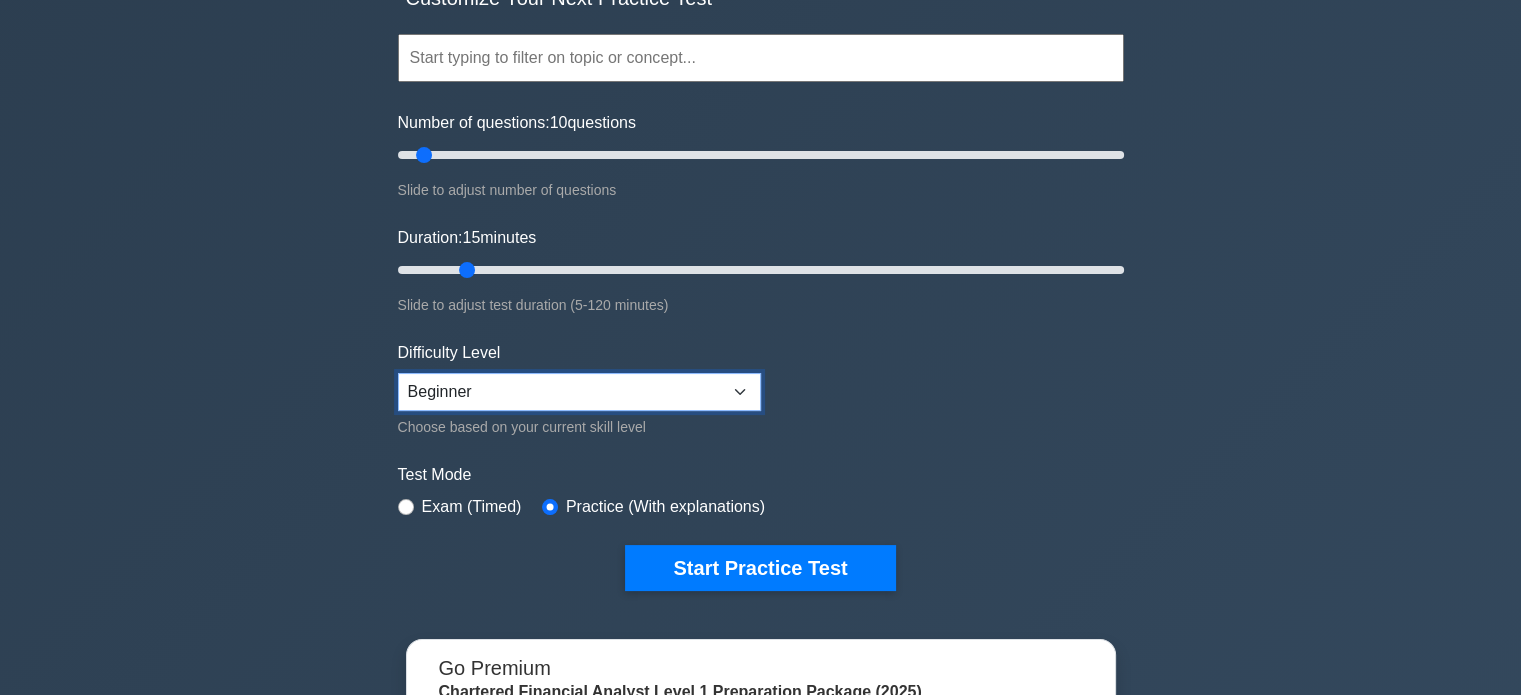 scroll, scrollTop: 168, scrollLeft: 0, axis: vertical 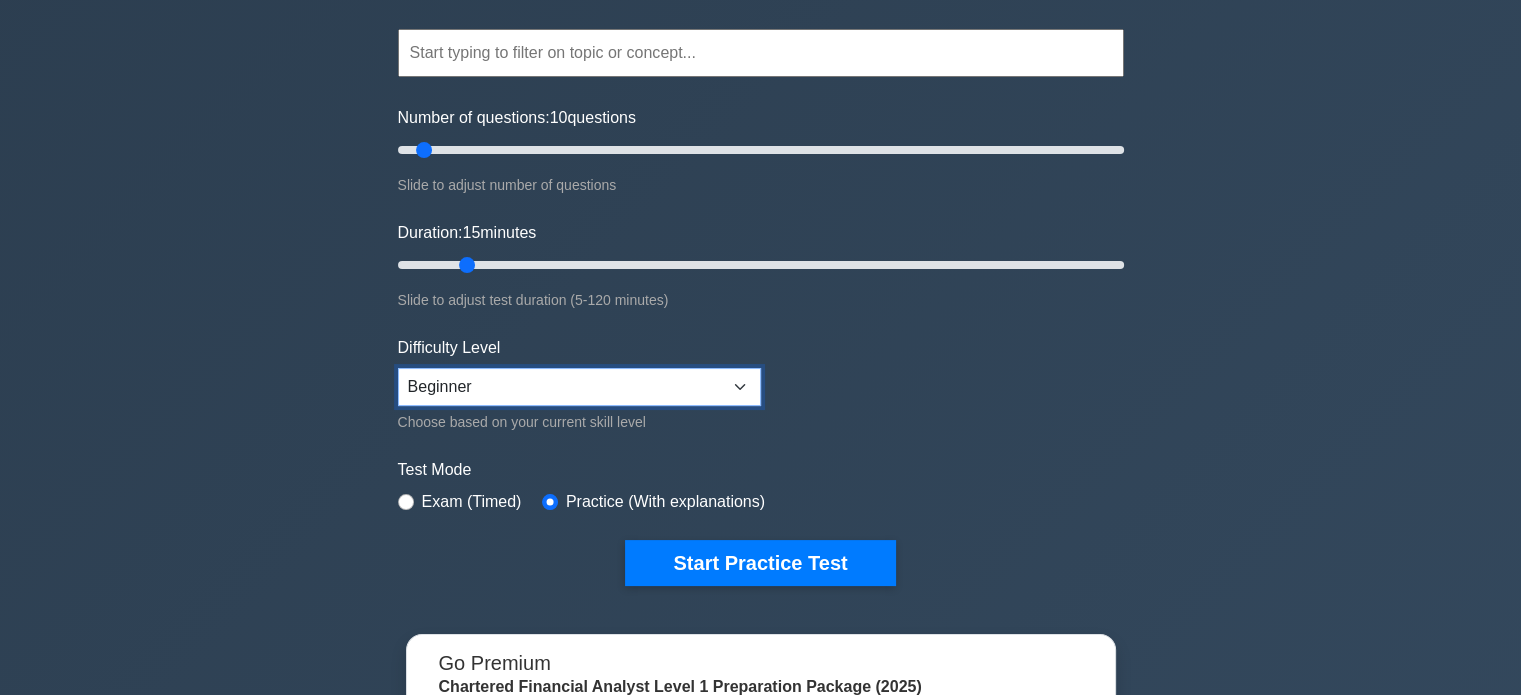 click on "Beginner
Intermediate
Expert" at bounding box center (579, 387) 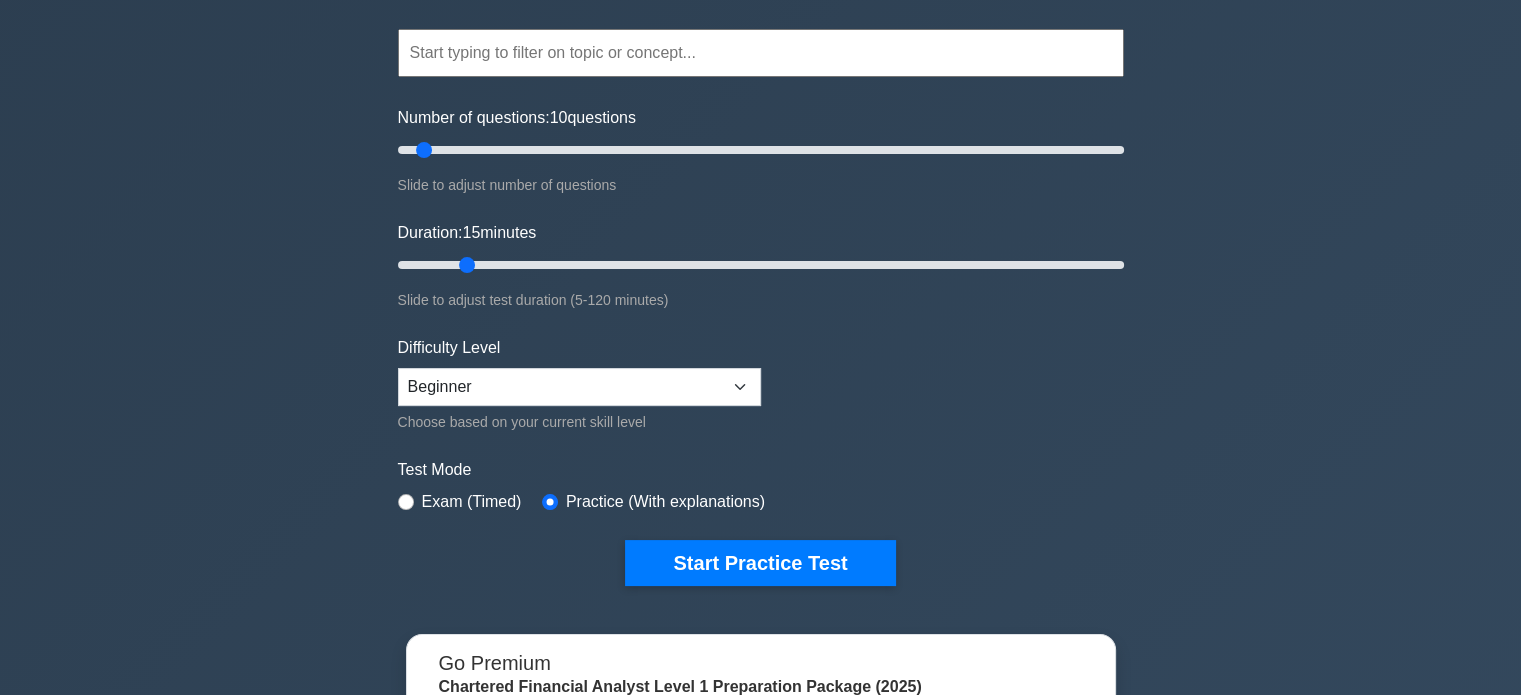 click on "Topics
Quantitative Methods
Economics
Financial Reporting and Analysis
Corporate Finance
Portfolio Management
Equity Investments
Fixed Income
Derivatives
Alternative Investments
Concepts" at bounding box center [761, 277] 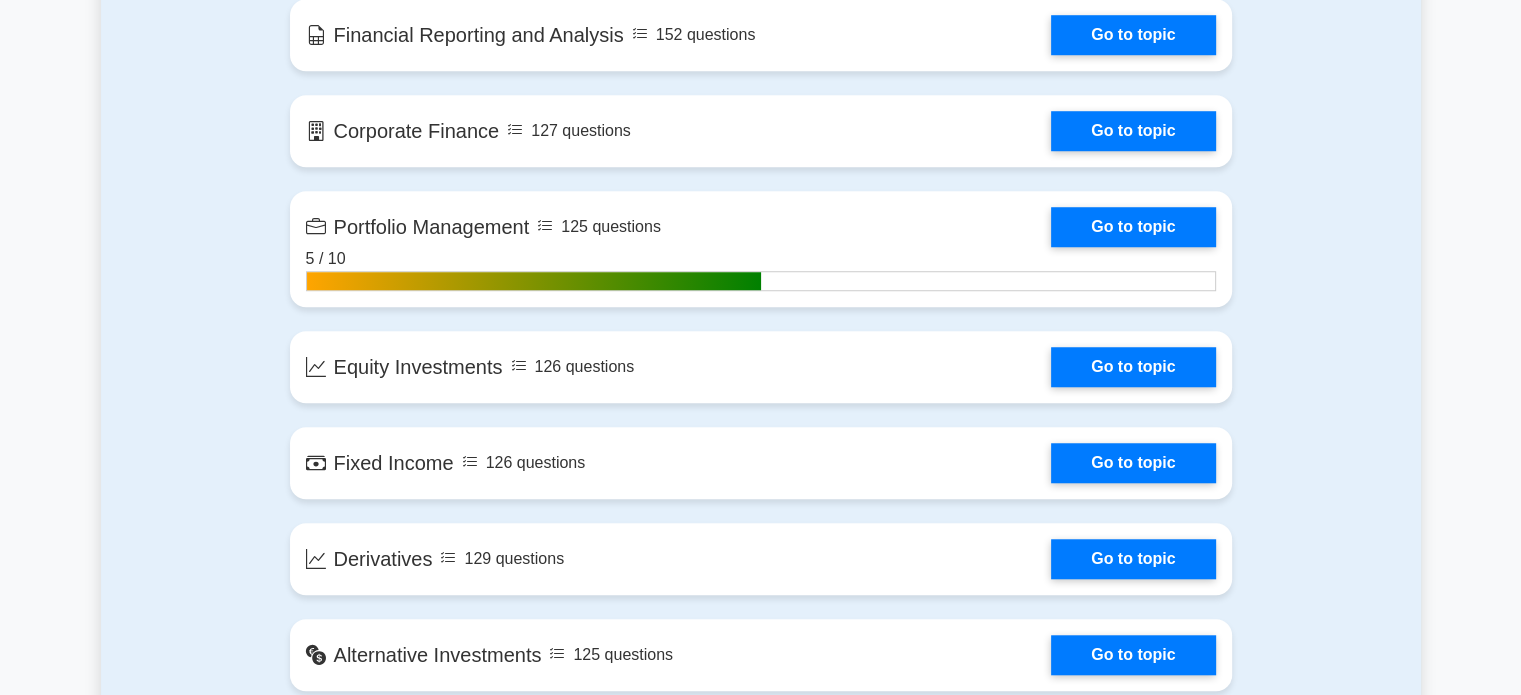 scroll, scrollTop: 1615, scrollLeft: 0, axis: vertical 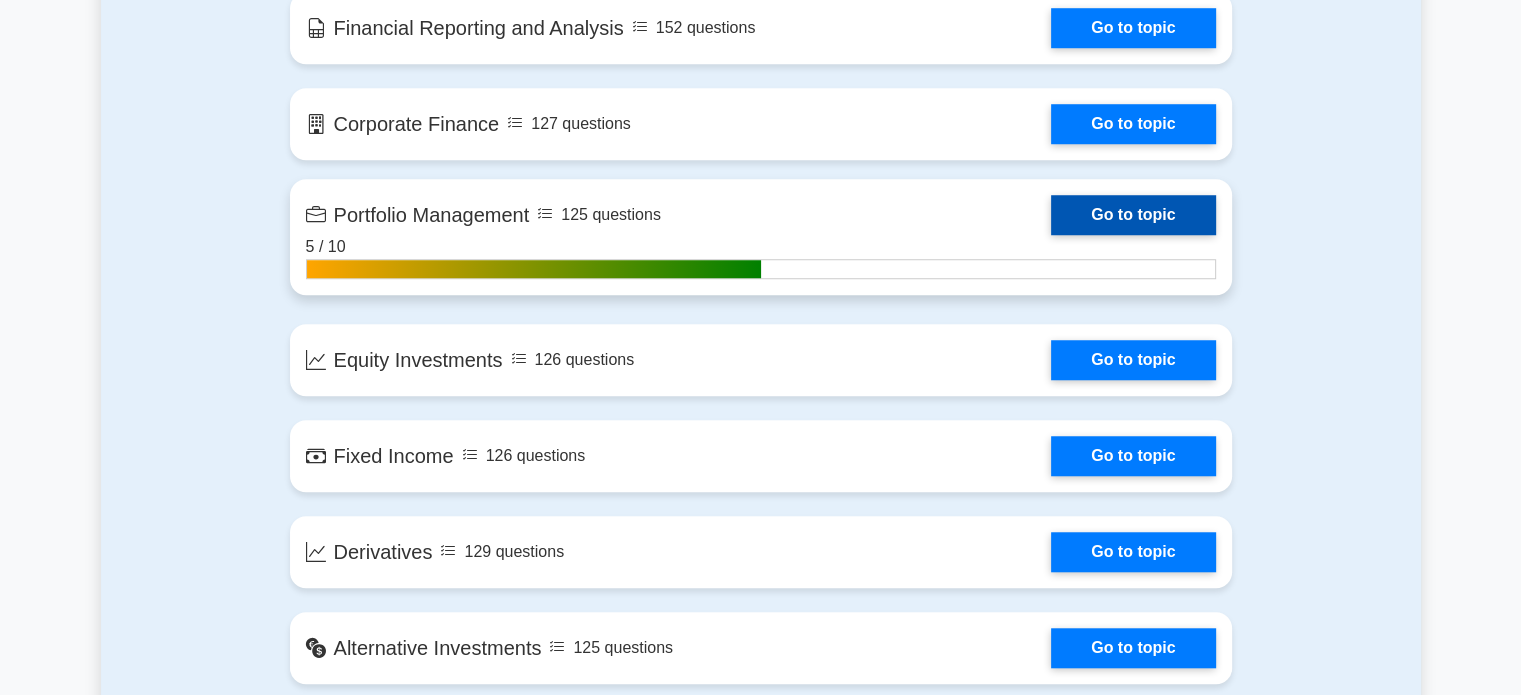 click on "Go to topic" at bounding box center (1133, 215) 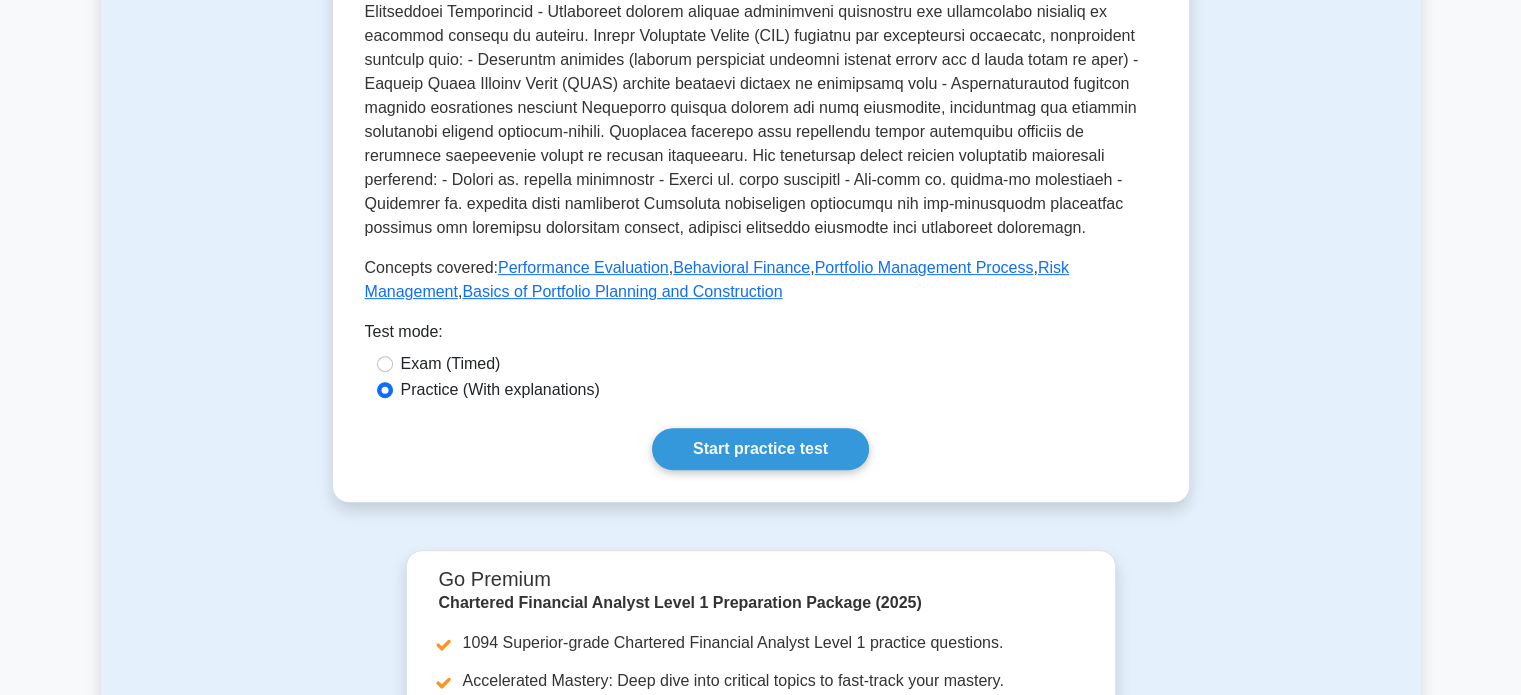 scroll, scrollTop: 843, scrollLeft: 0, axis: vertical 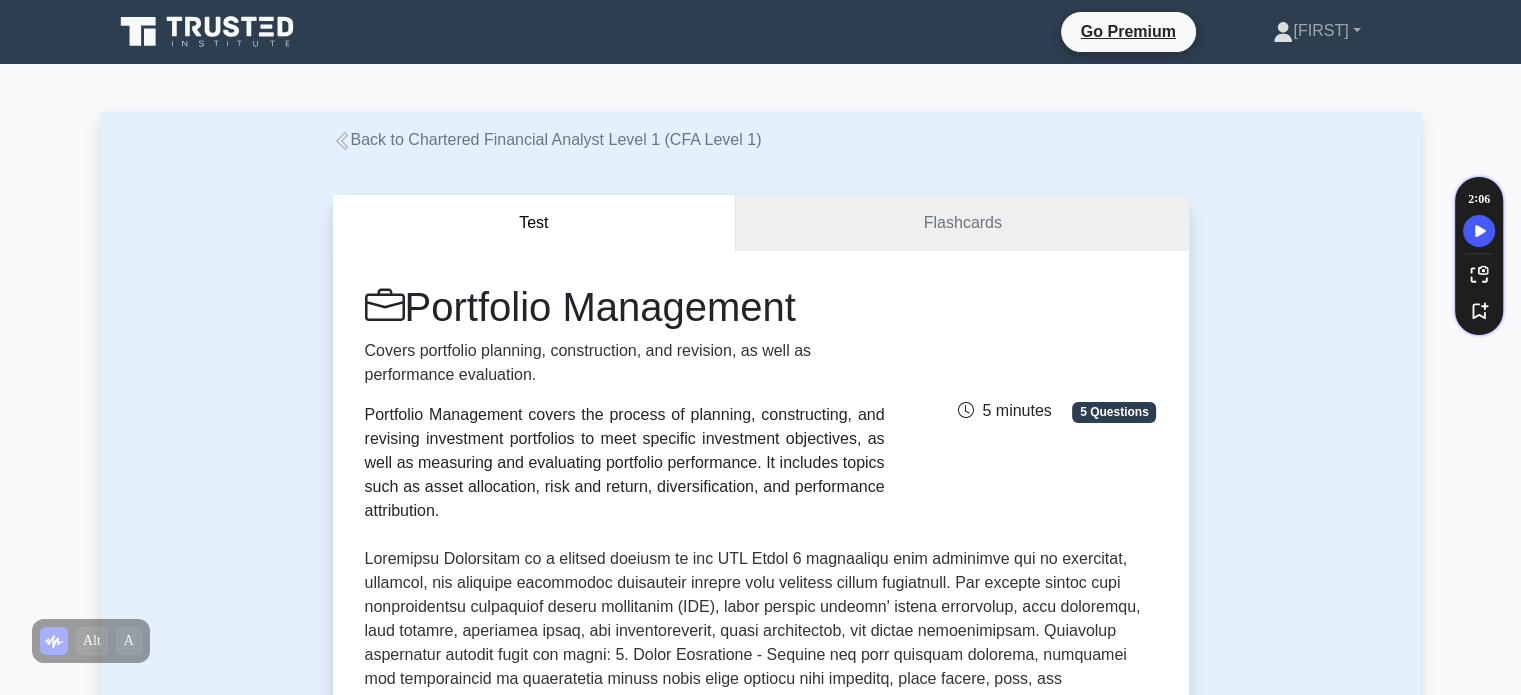 click on "Test" at bounding box center [535, 223] 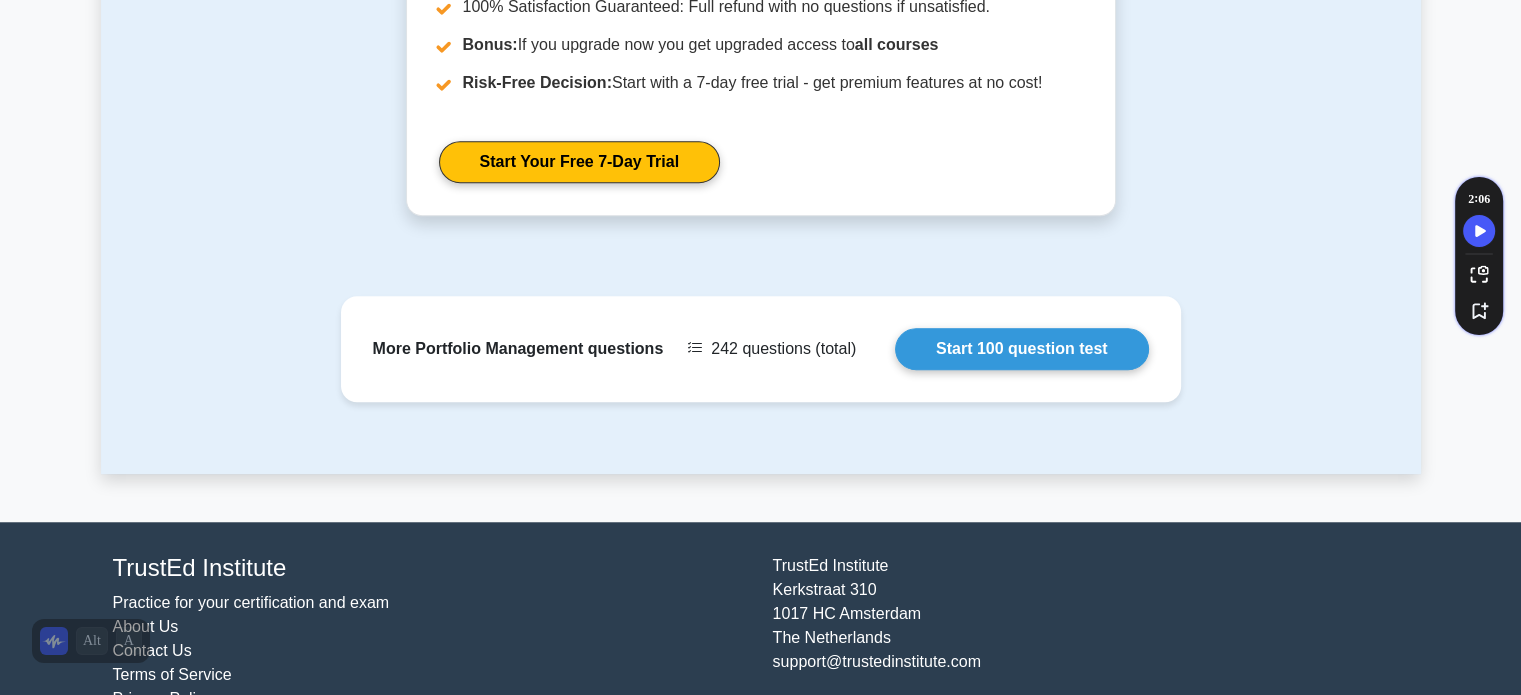 scroll, scrollTop: 1540, scrollLeft: 0, axis: vertical 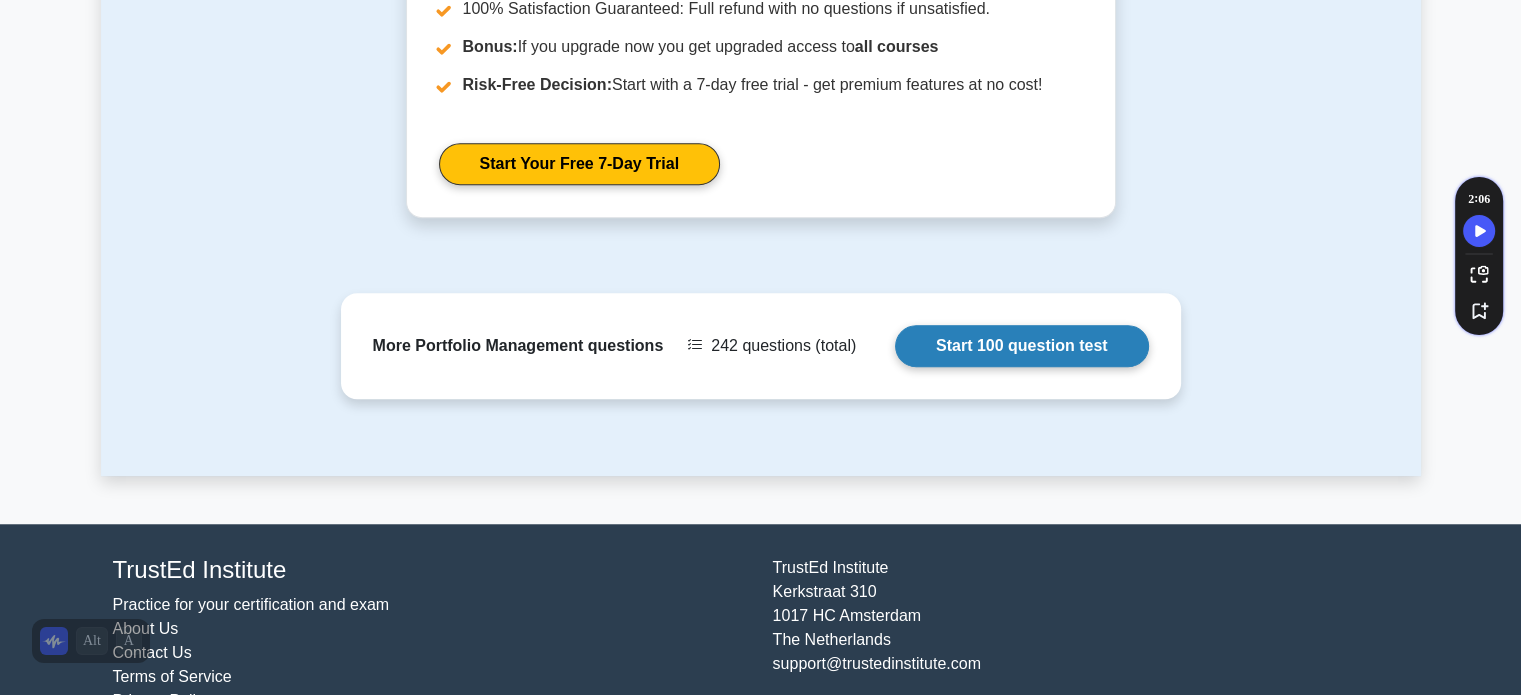 click on "Start 100 question test" at bounding box center (1022, 346) 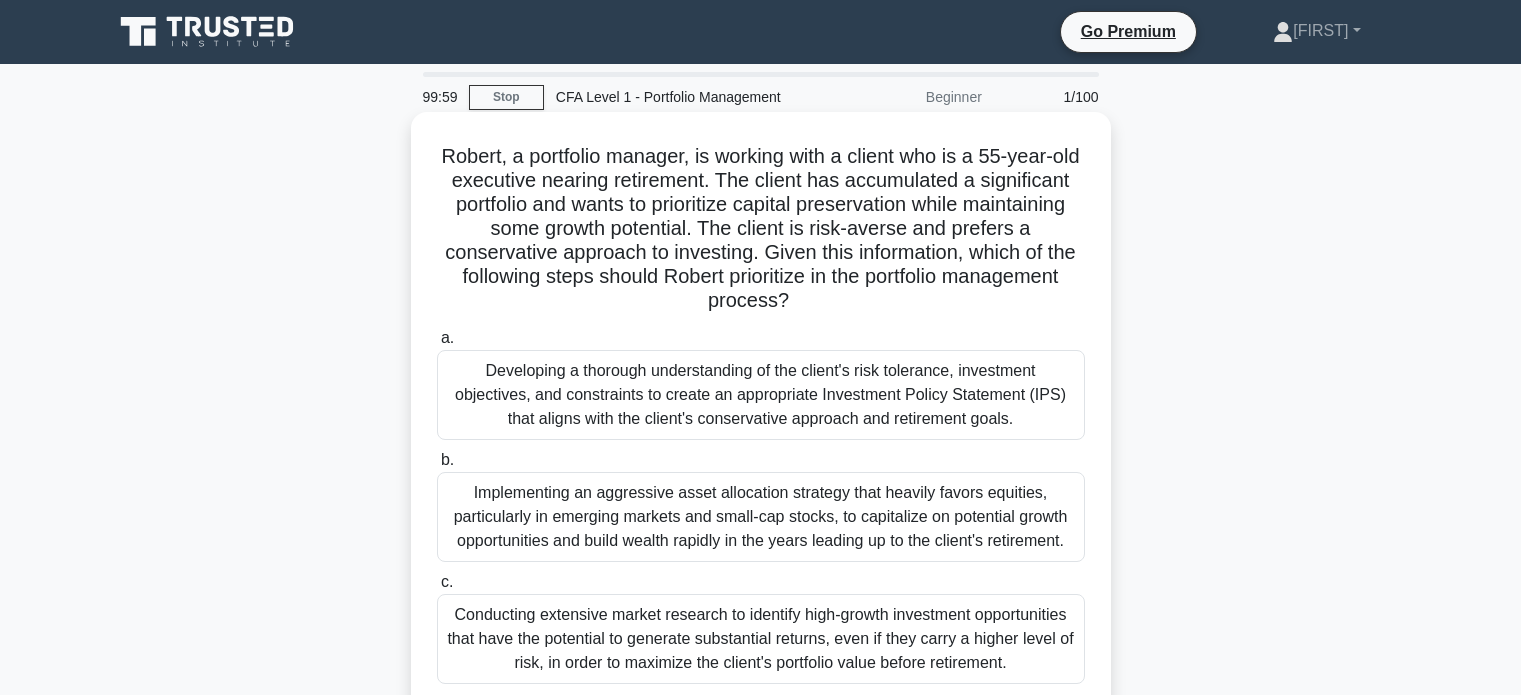 scroll, scrollTop: 0, scrollLeft: 0, axis: both 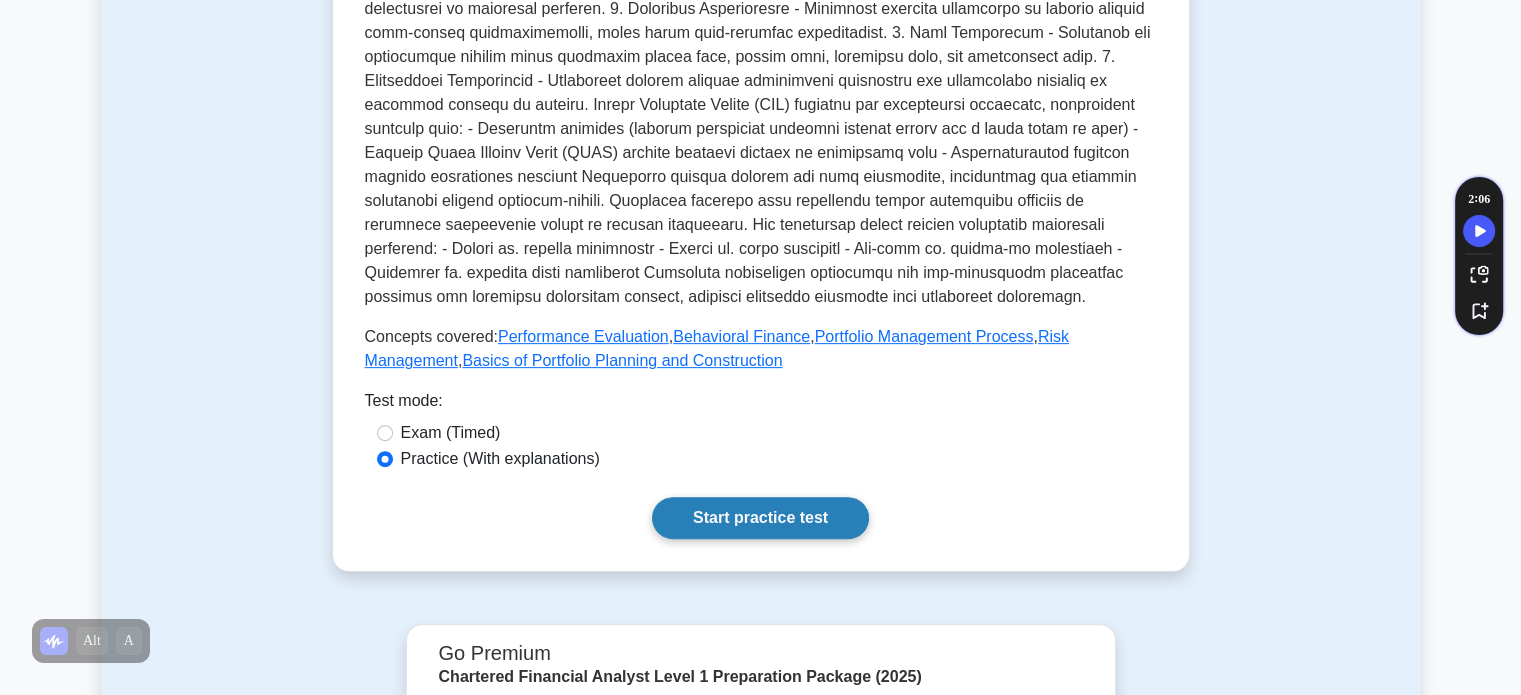 click on "Start practice test" at bounding box center (760, 518) 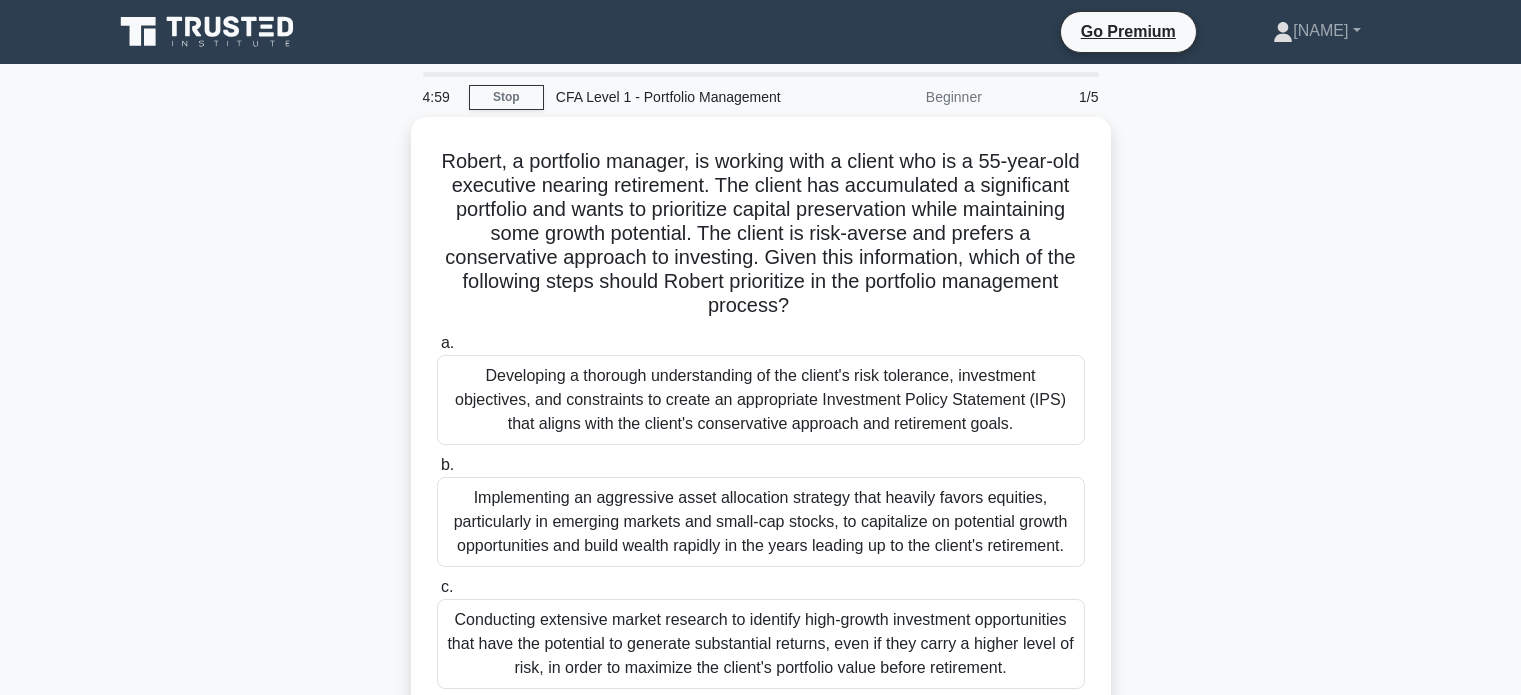 scroll, scrollTop: 0, scrollLeft: 0, axis: both 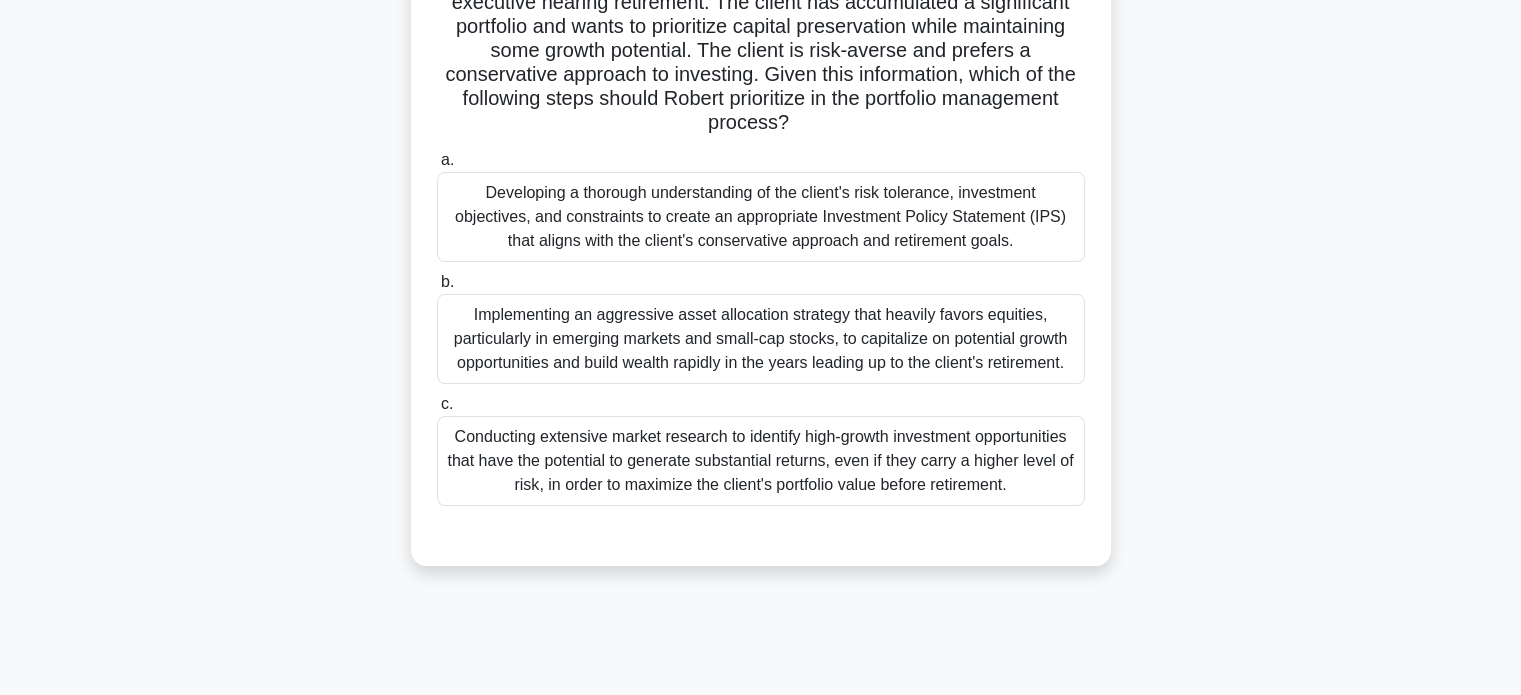 click on "Developing a thorough understanding of the client's risk tolerance, investment objectives, and constraints to create an appropriate Investment Policy Statement (IPS) that aligns with the client's conservative approach and retirement goals." at bounding box center (761, 217) 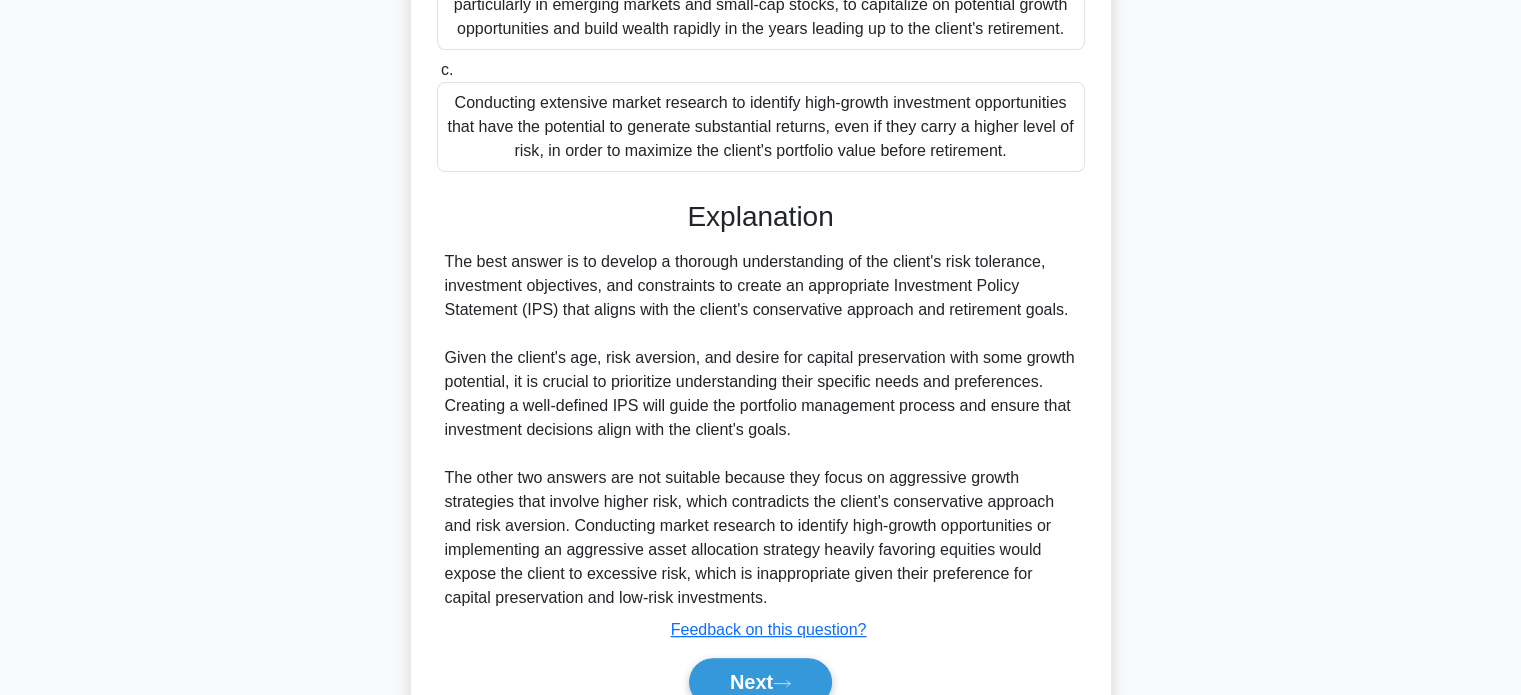 scroll, scrollTop: 607, scrollLeft: 0, axis: vertical 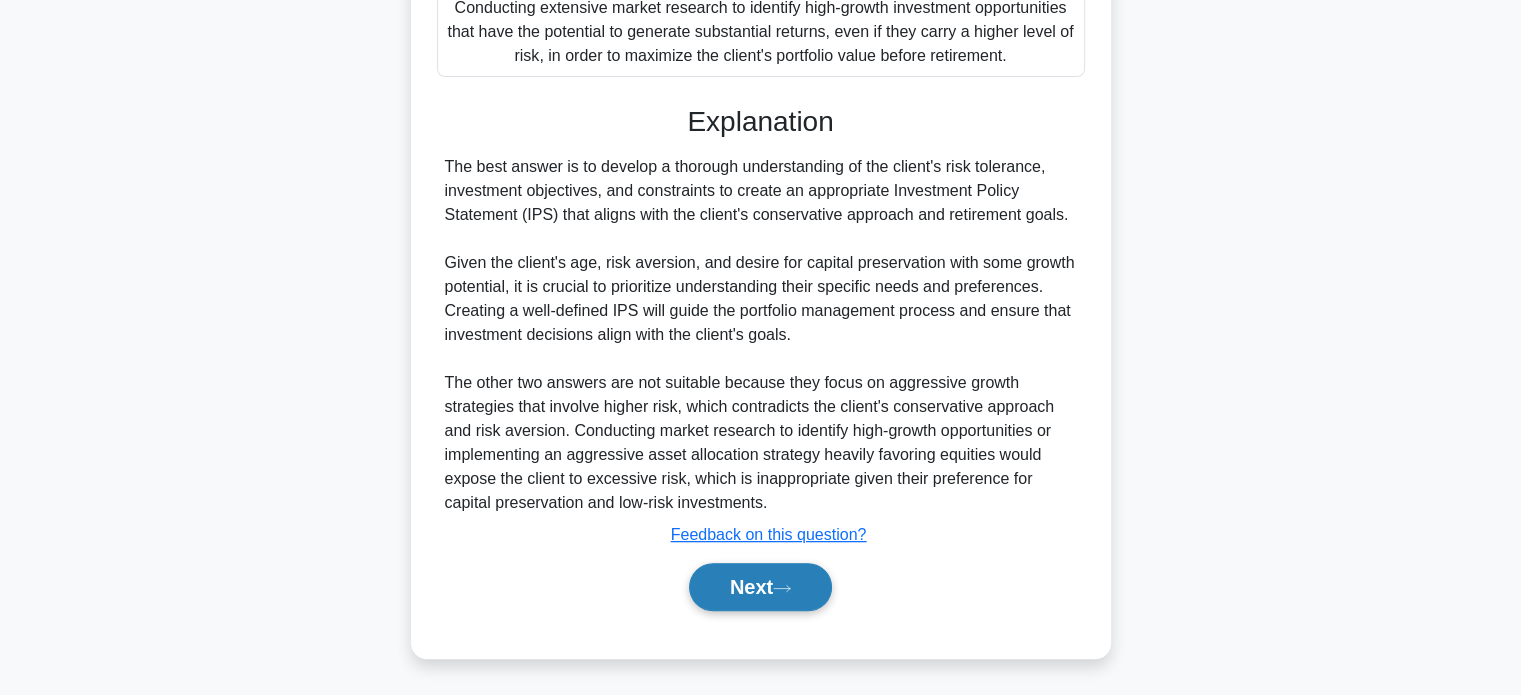 click on "Next" at bounding box center (760, 587) 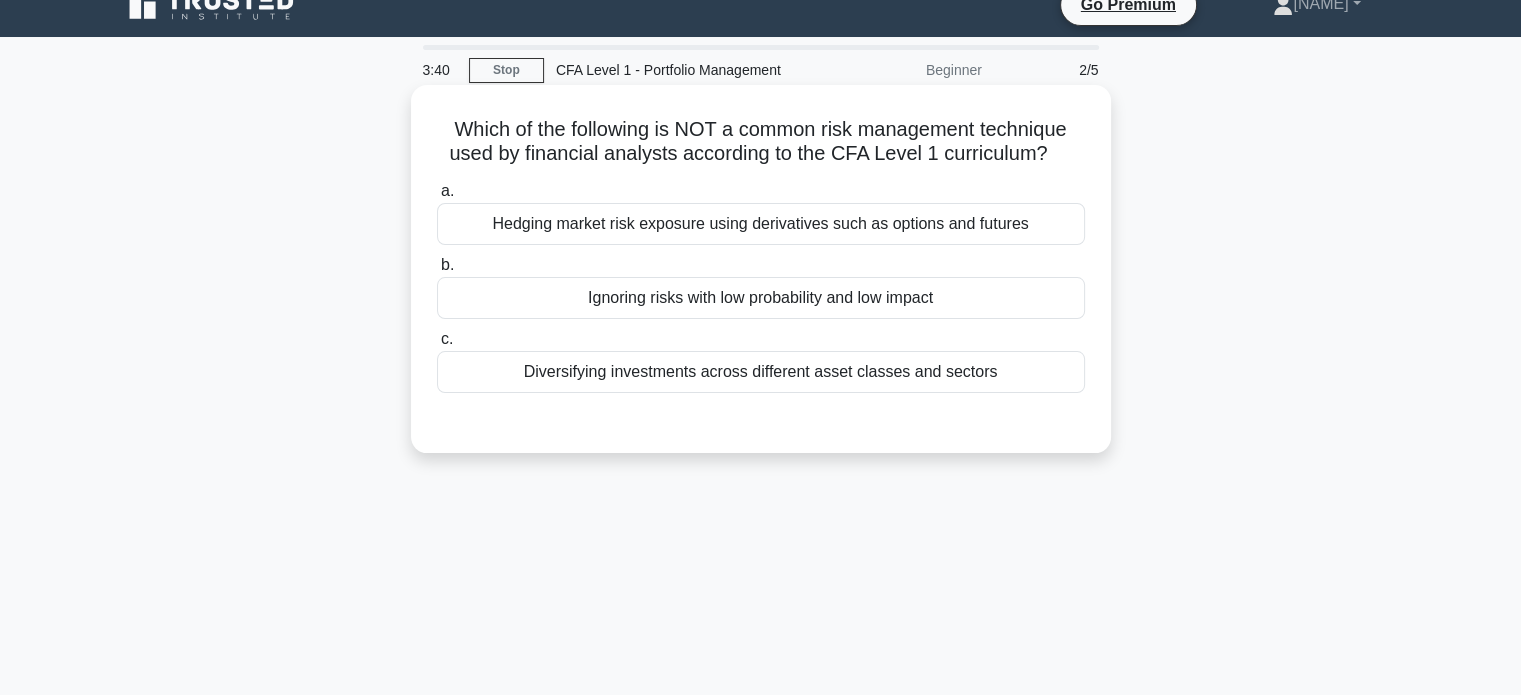 scroll, scrollTop: 30, scrollLeft: 0, axis: vertical 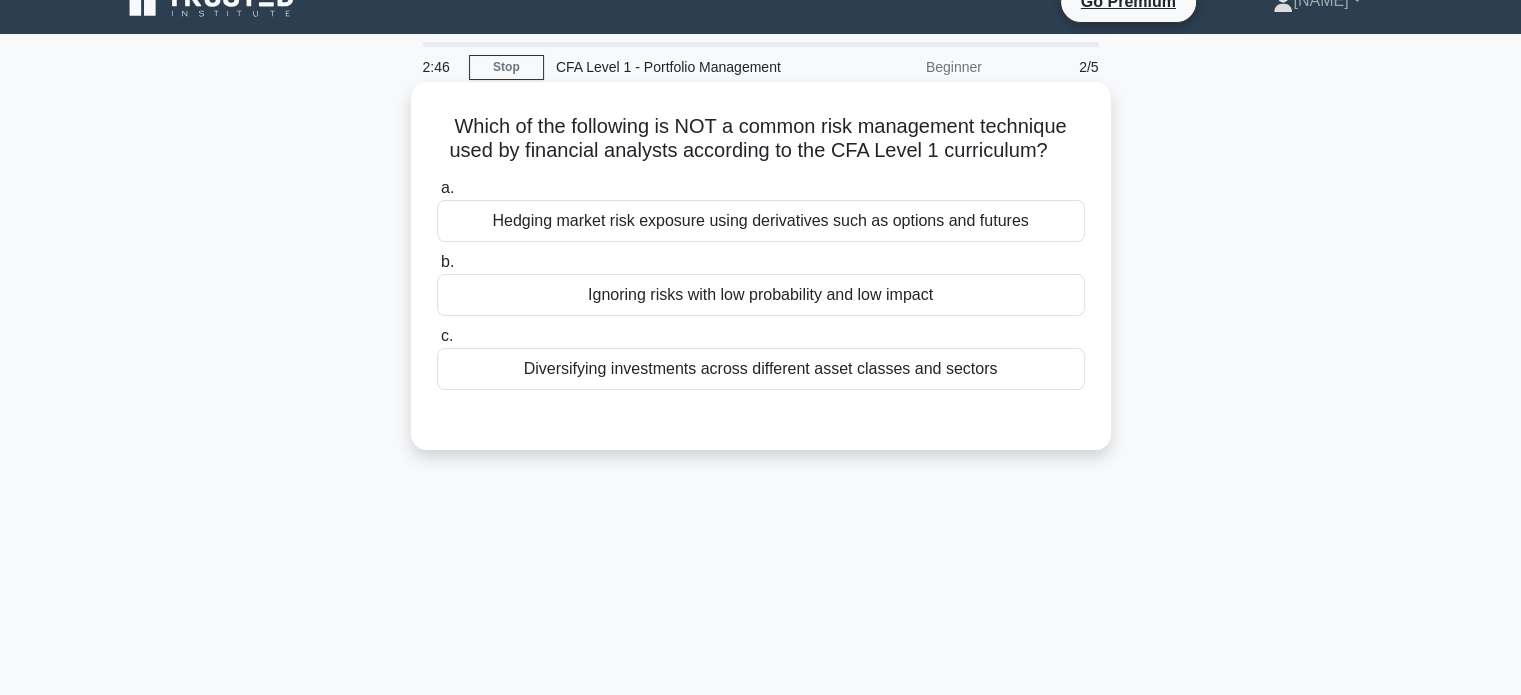 click on "Hedging market risk exposure using derivatives such as options and futures" at bounding box center (761, 221) 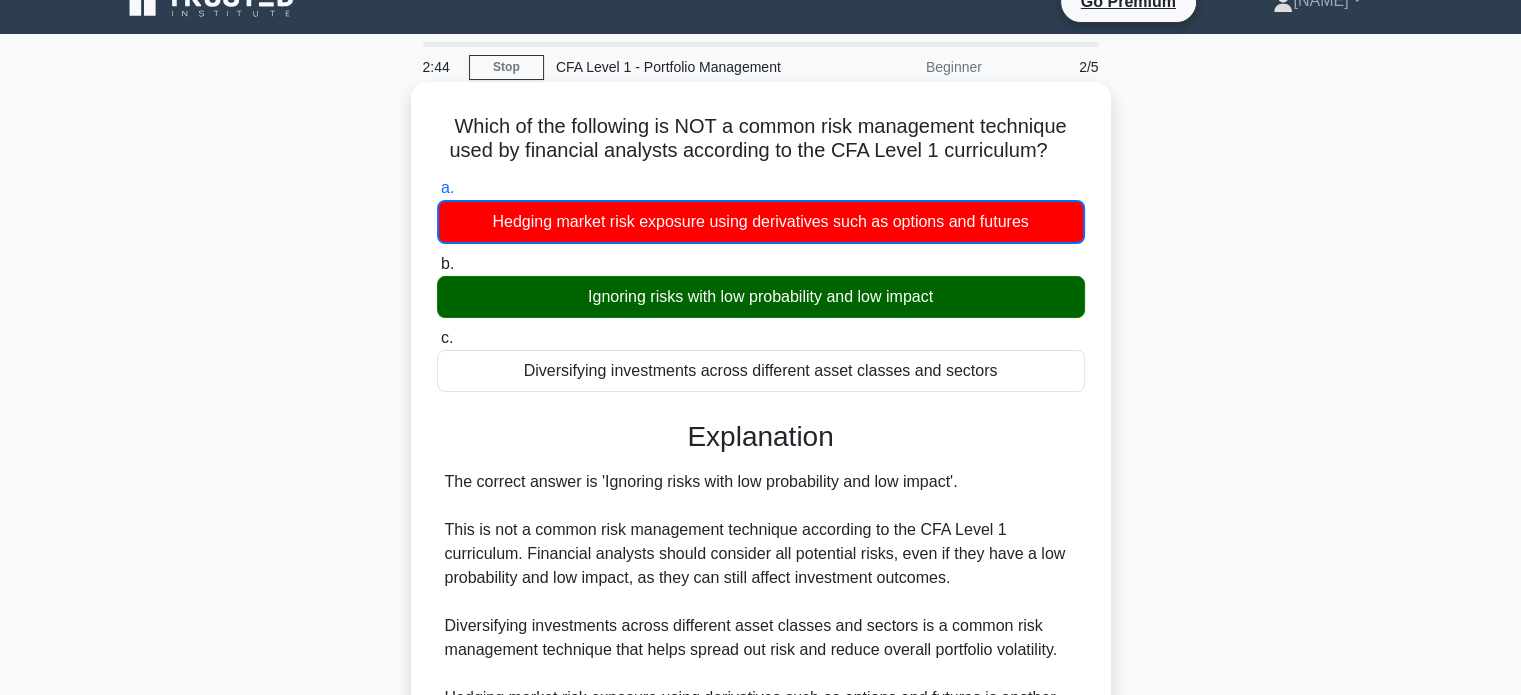 click on "Ignoring risks with low probability and low impact" at bounding box center (761, 297) 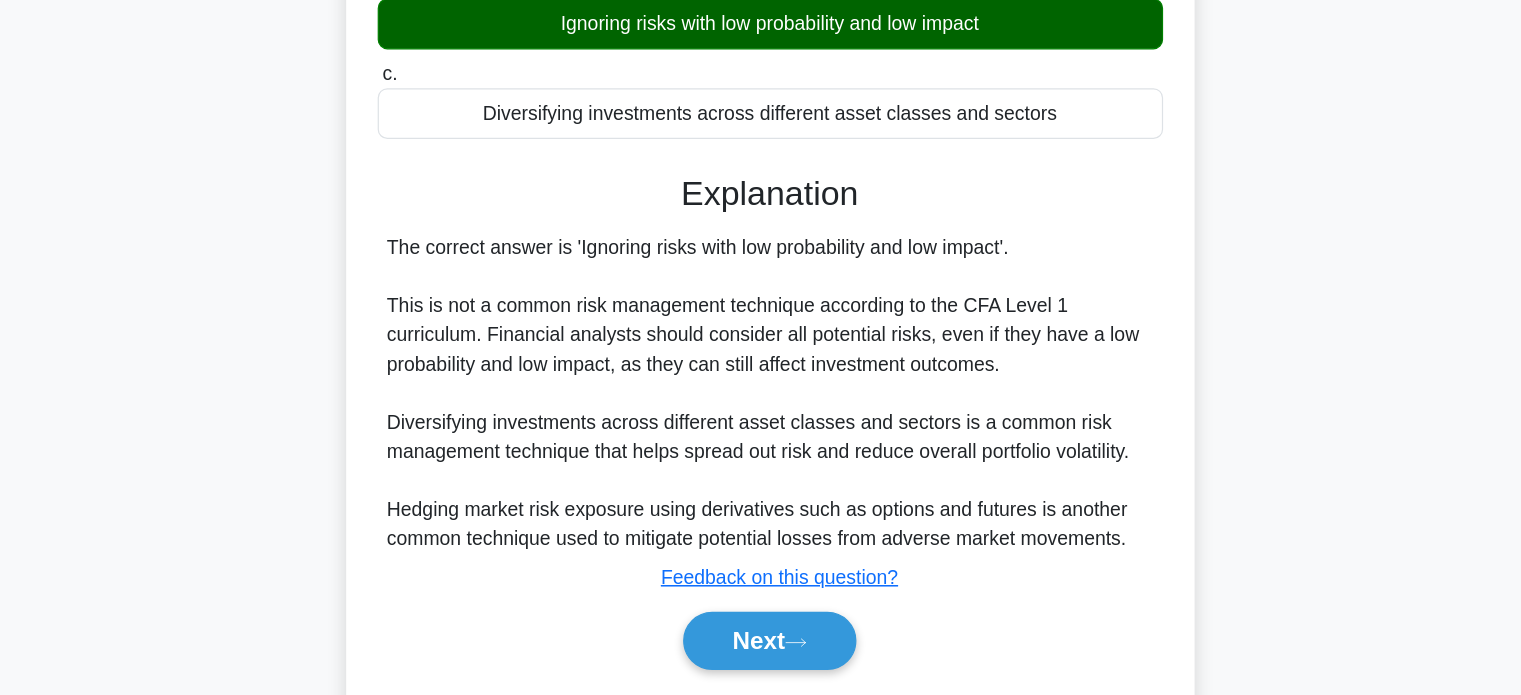 scroll, scrollTop: 183, scrollLeft: 0, axis: vertical 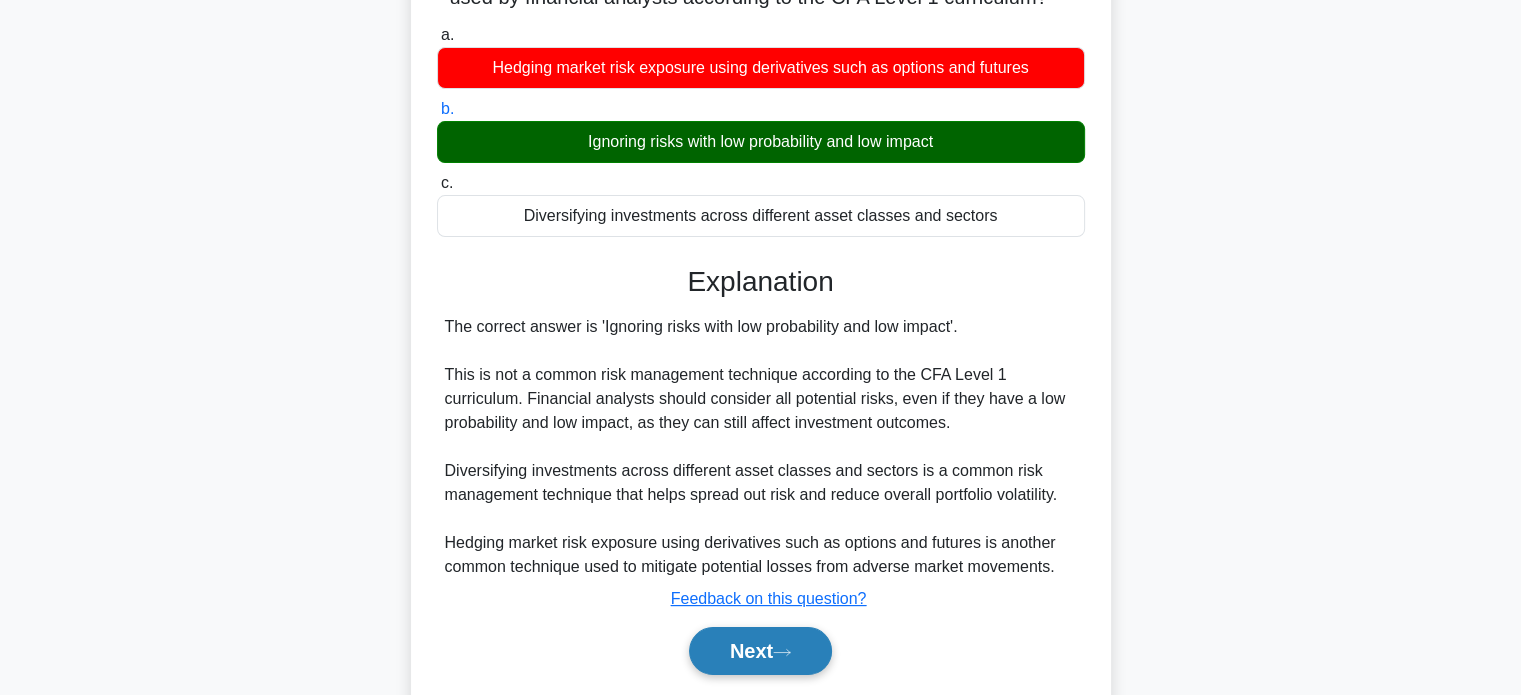 click on "Next" at bounding box center (760, 651) 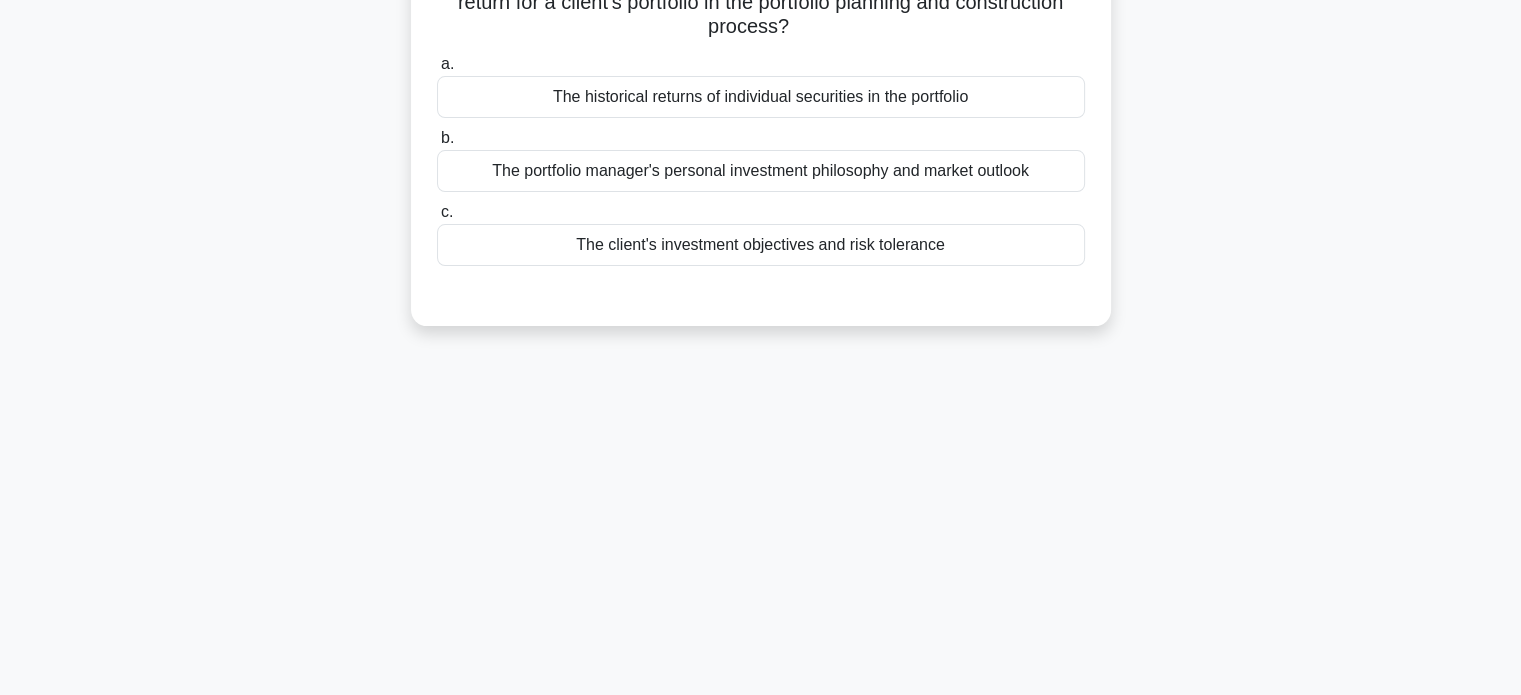 scroll, scrollTop: 0, scrollLeft: 0, axis: both 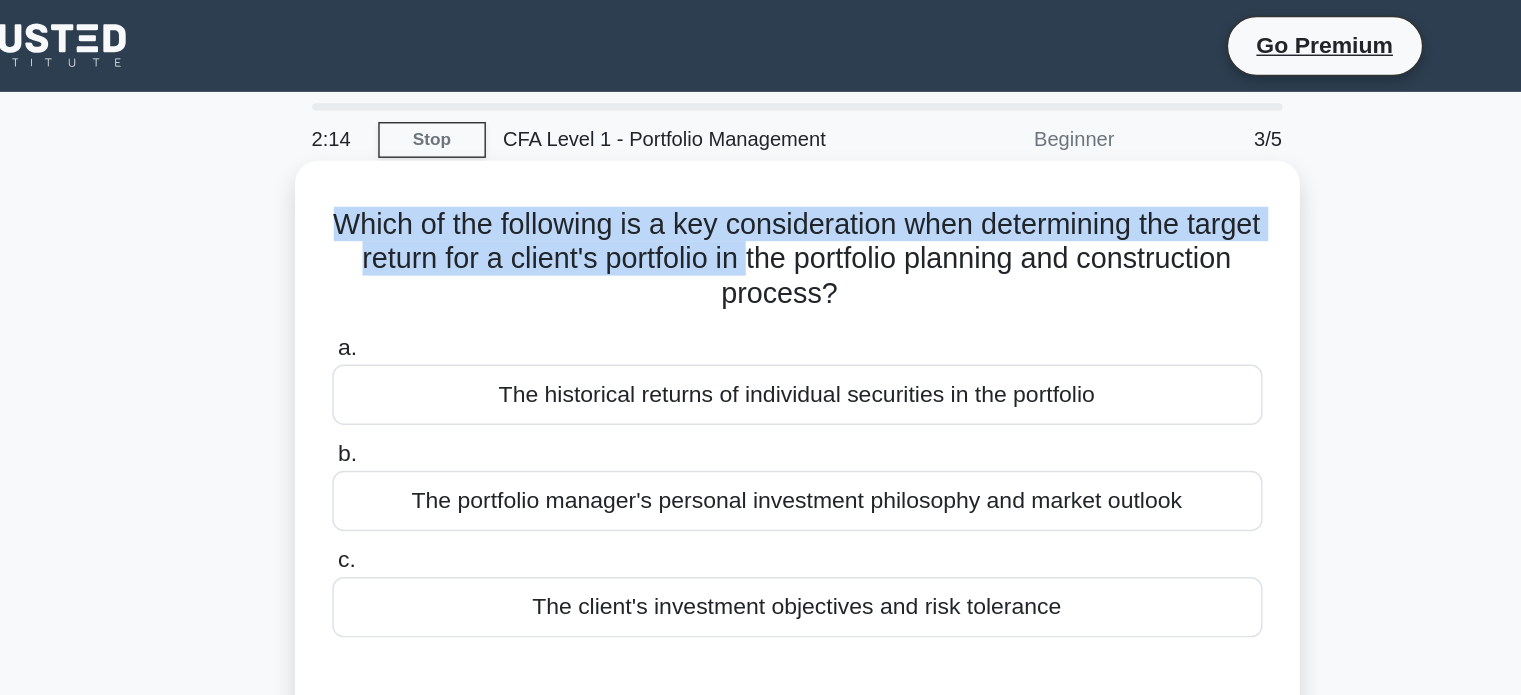 drag, startPoint x: 434, startPoint y: 154, endPoint x: 813, endPoint y: 184, distance: 380.1855 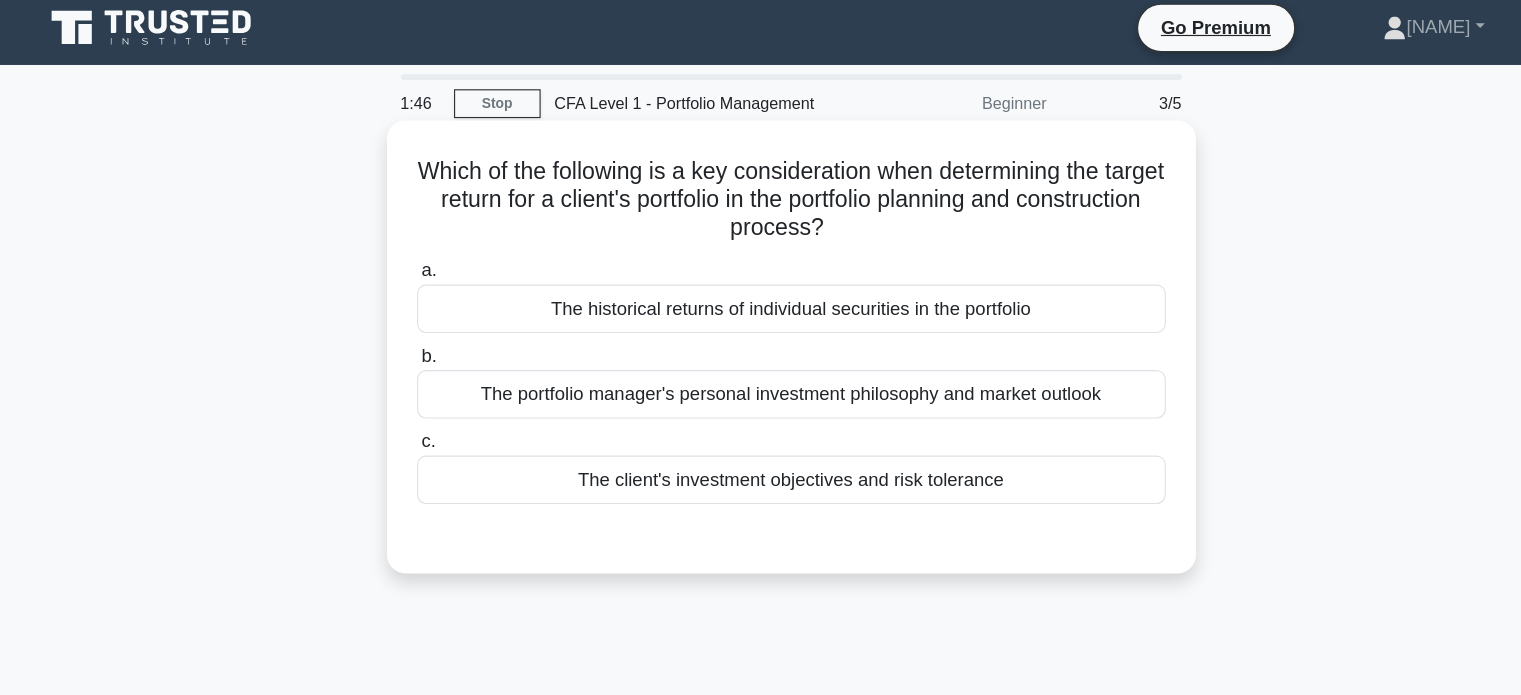 click on "The client's investment objectives and risk tolerance" at bounding box center (761, 423) 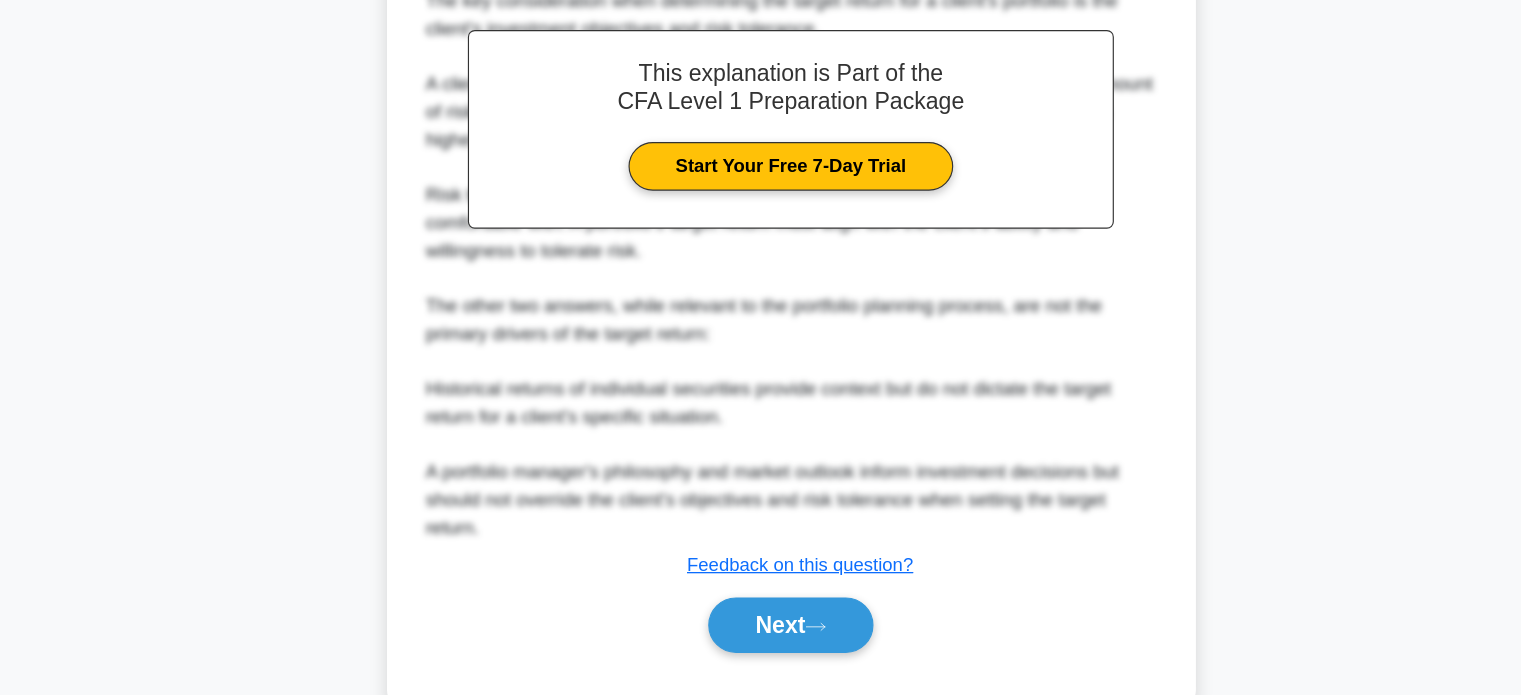 scroll, scrollTop: 487, scrollLeft: 0, axis: vertical 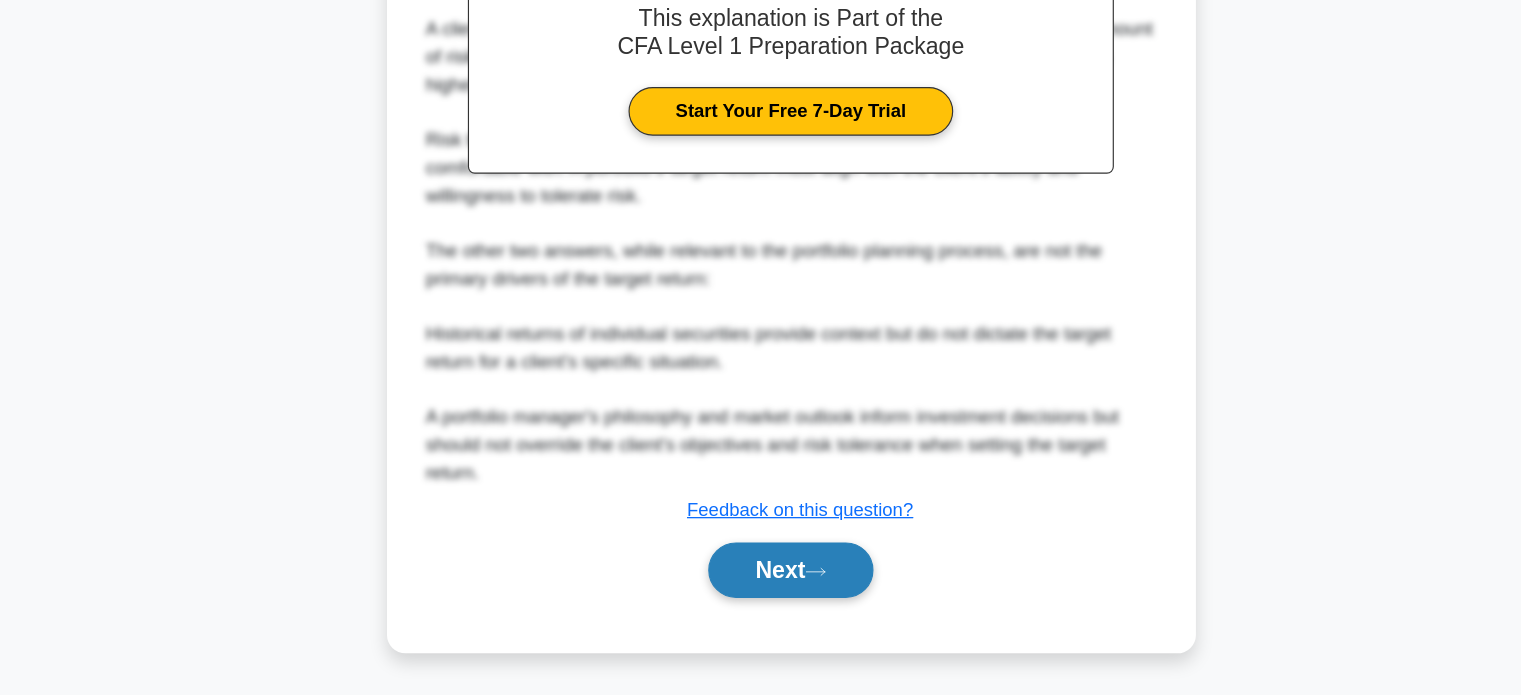 click on "Next" at bounding box center [760, 587] 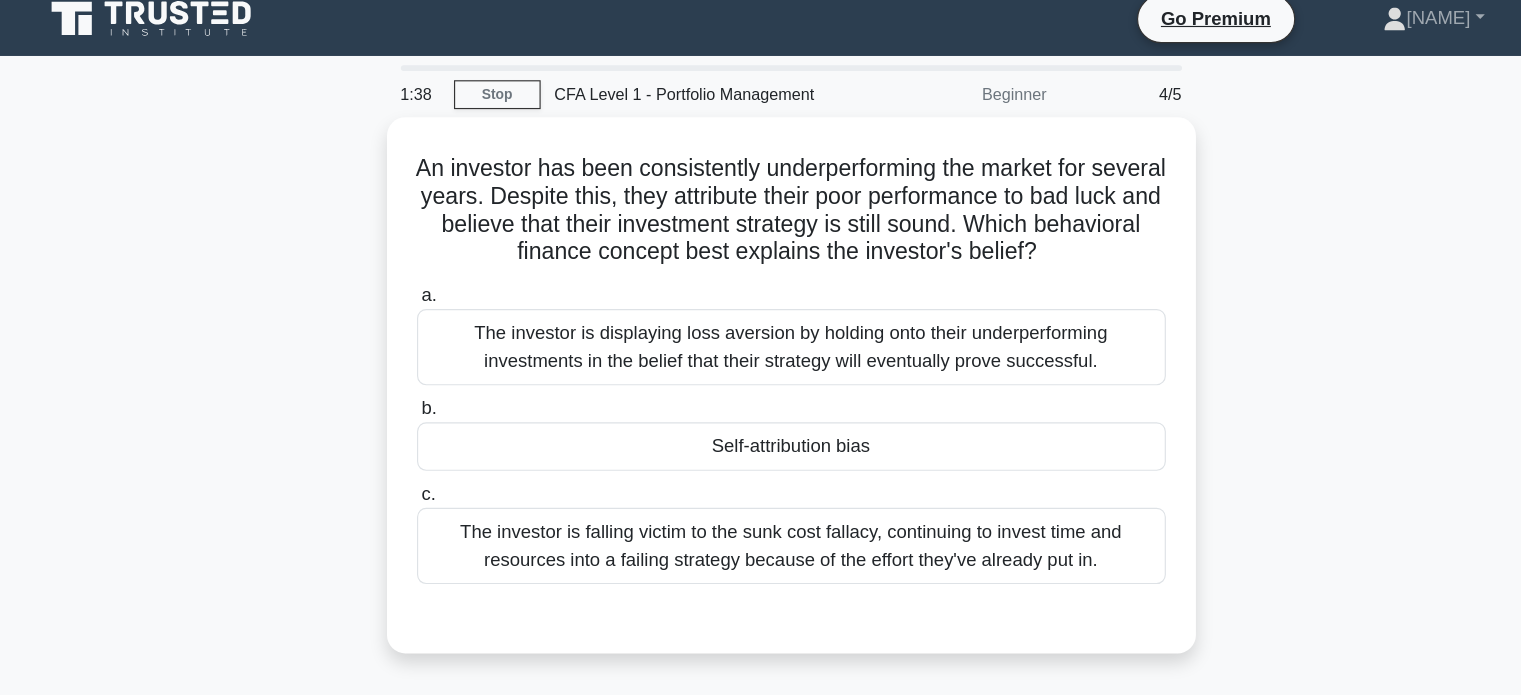 scroll, scrollTop: 15, scrollLeft: 0, axis: vertical 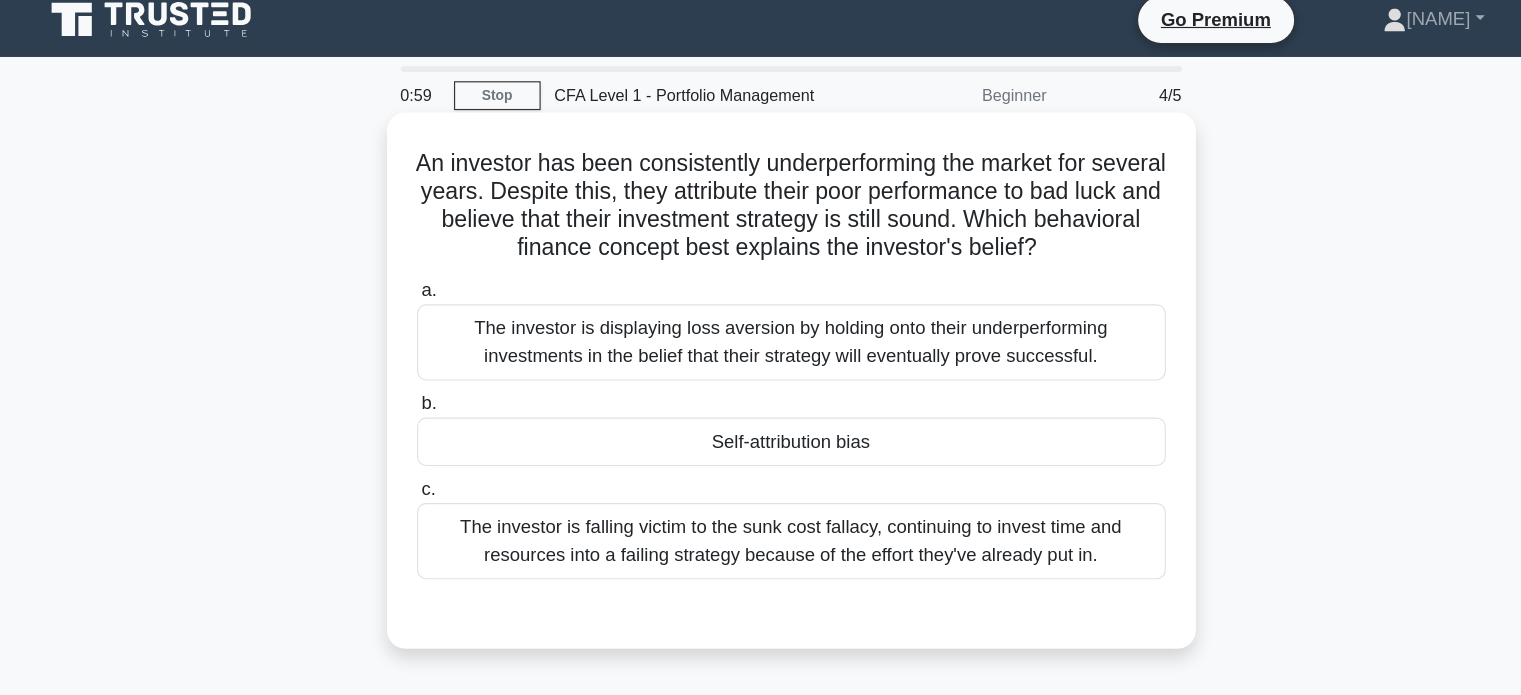 click on "Self-attribution bias" at bounding box center [761, 382] 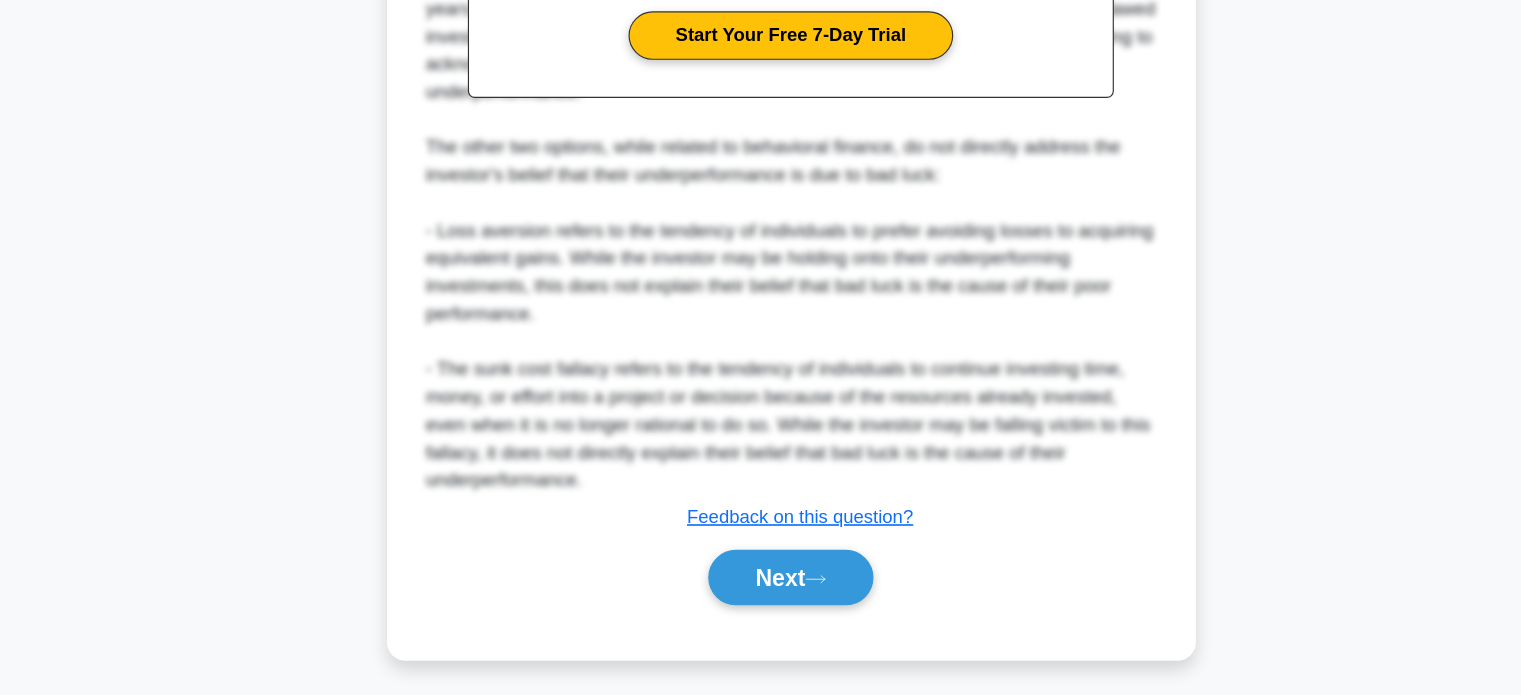 scroll, scrollTop: 631, scrollLeft: 0, axis: vertical 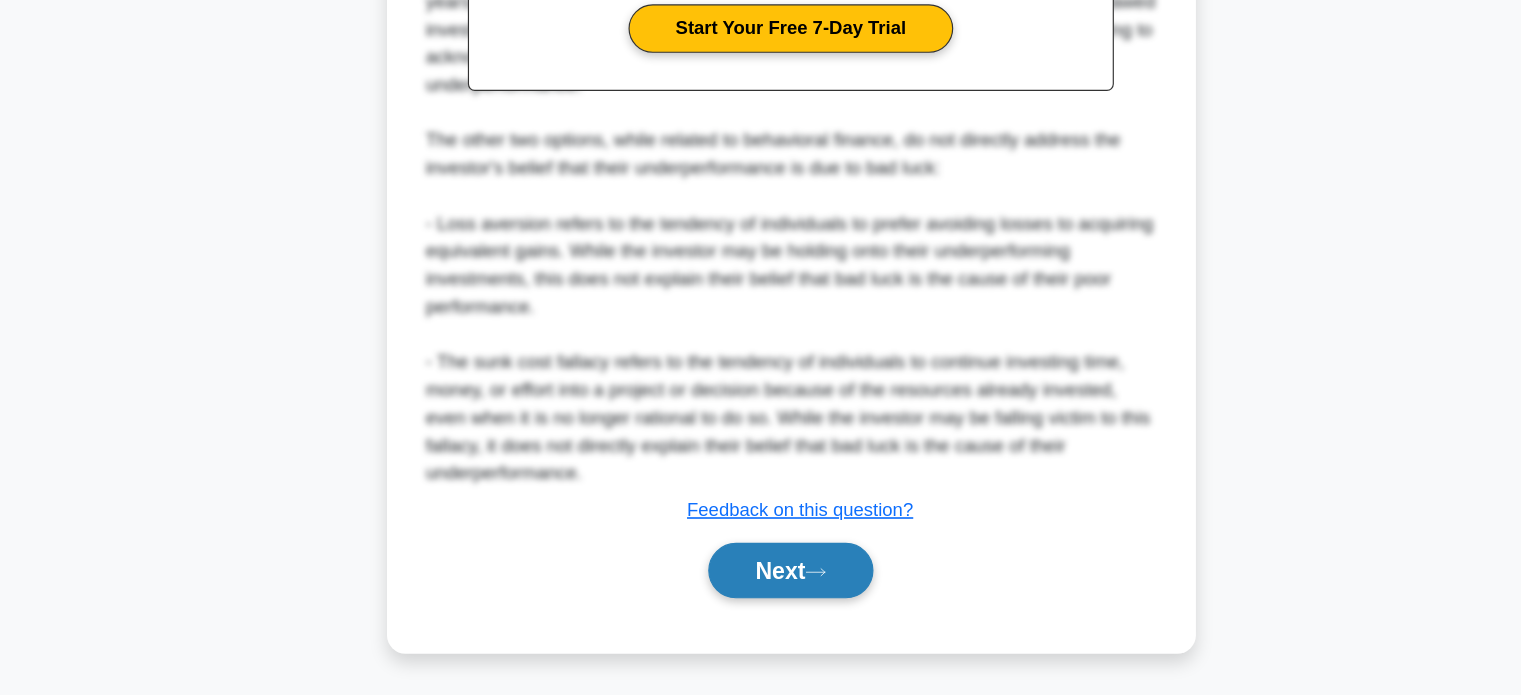 click on "Next" at bounding box center [760, 587] 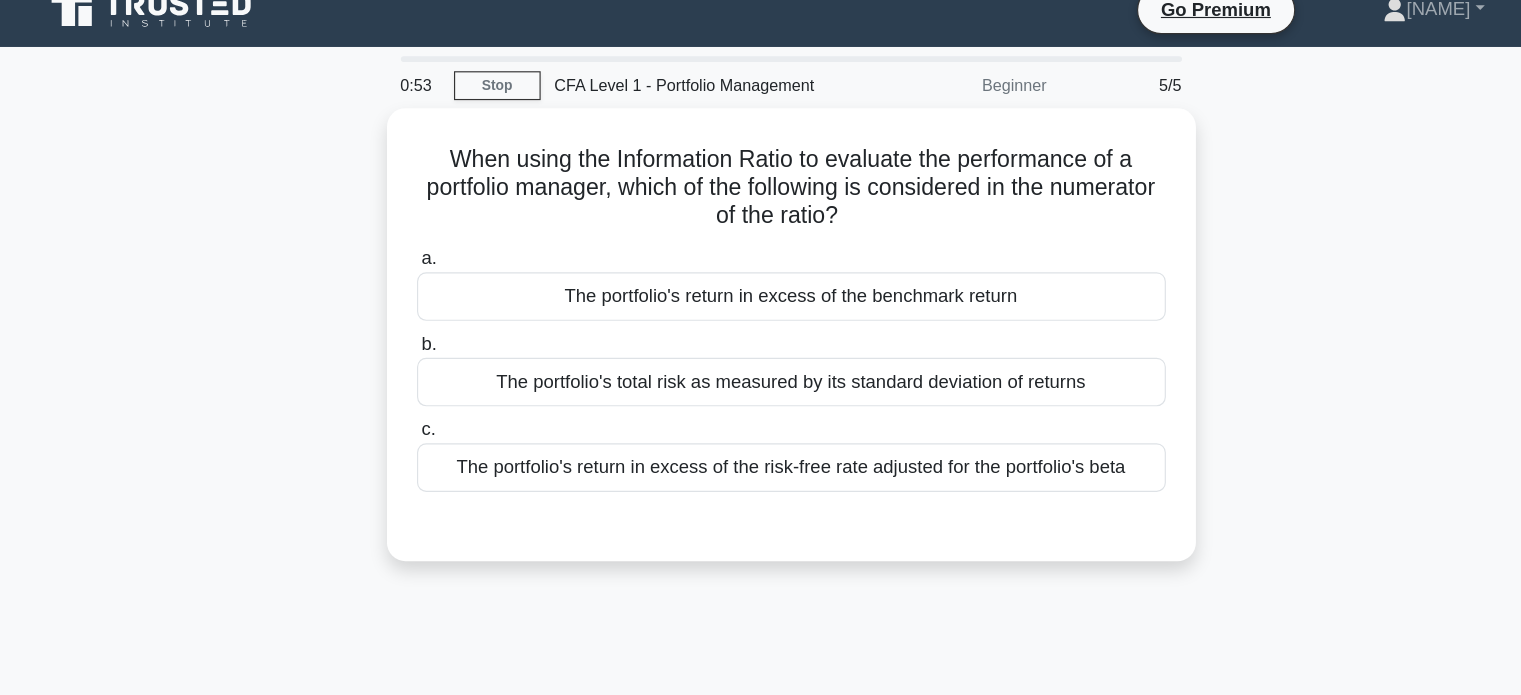 scroll, scrollTop: 0, scrollLeft: 0, axis: both 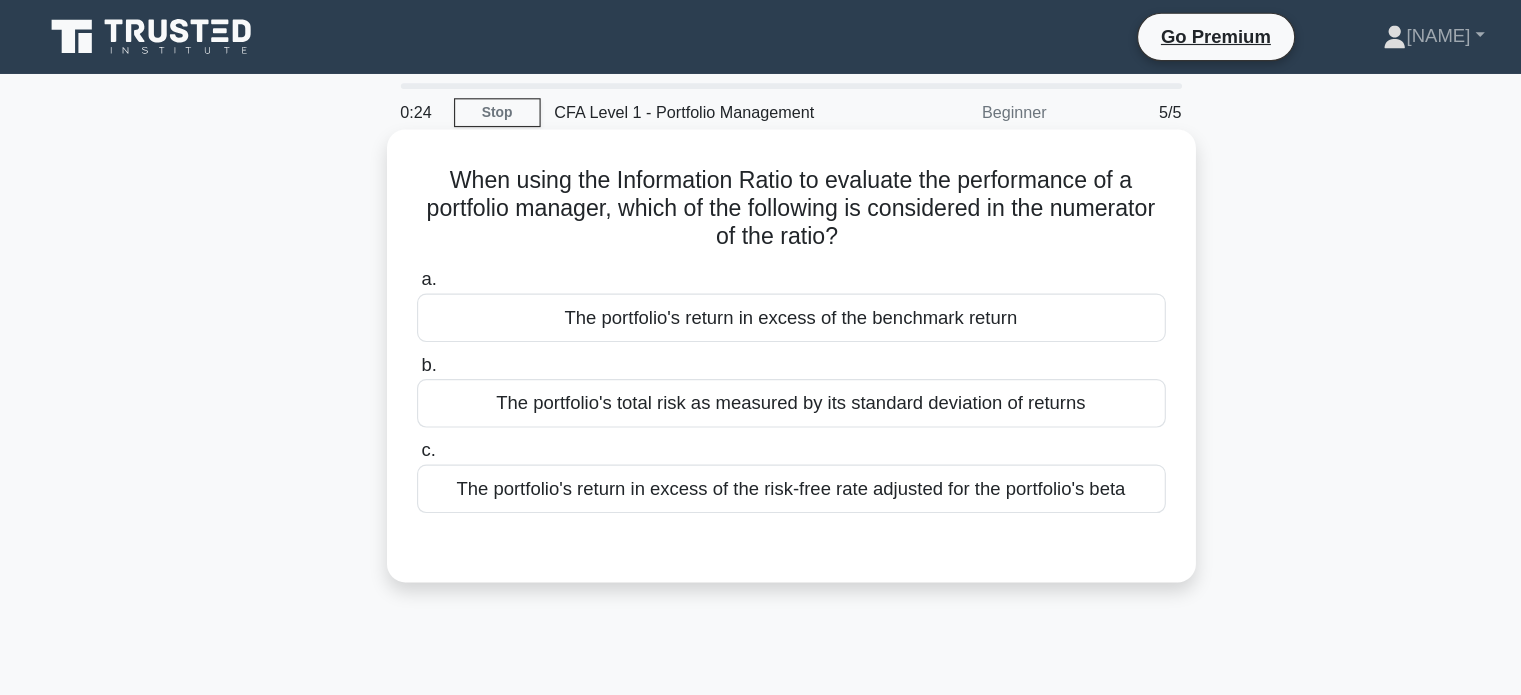 click on "The portfolio's return in excess of the risk-free rate adjusted for the portfolio's beta" at bounding box center (761, 423) 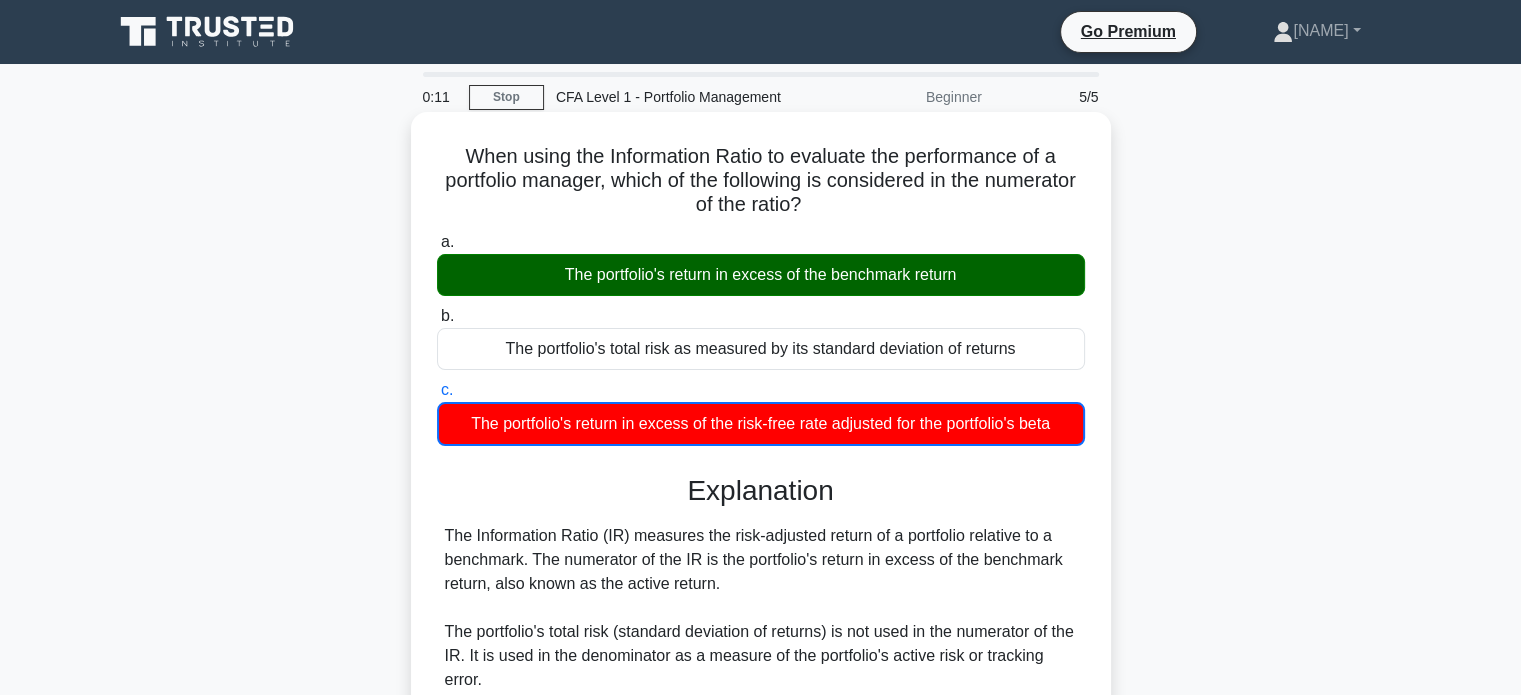 scroll, scrollTop: 385, scrollLeft: 0, axis: vertical 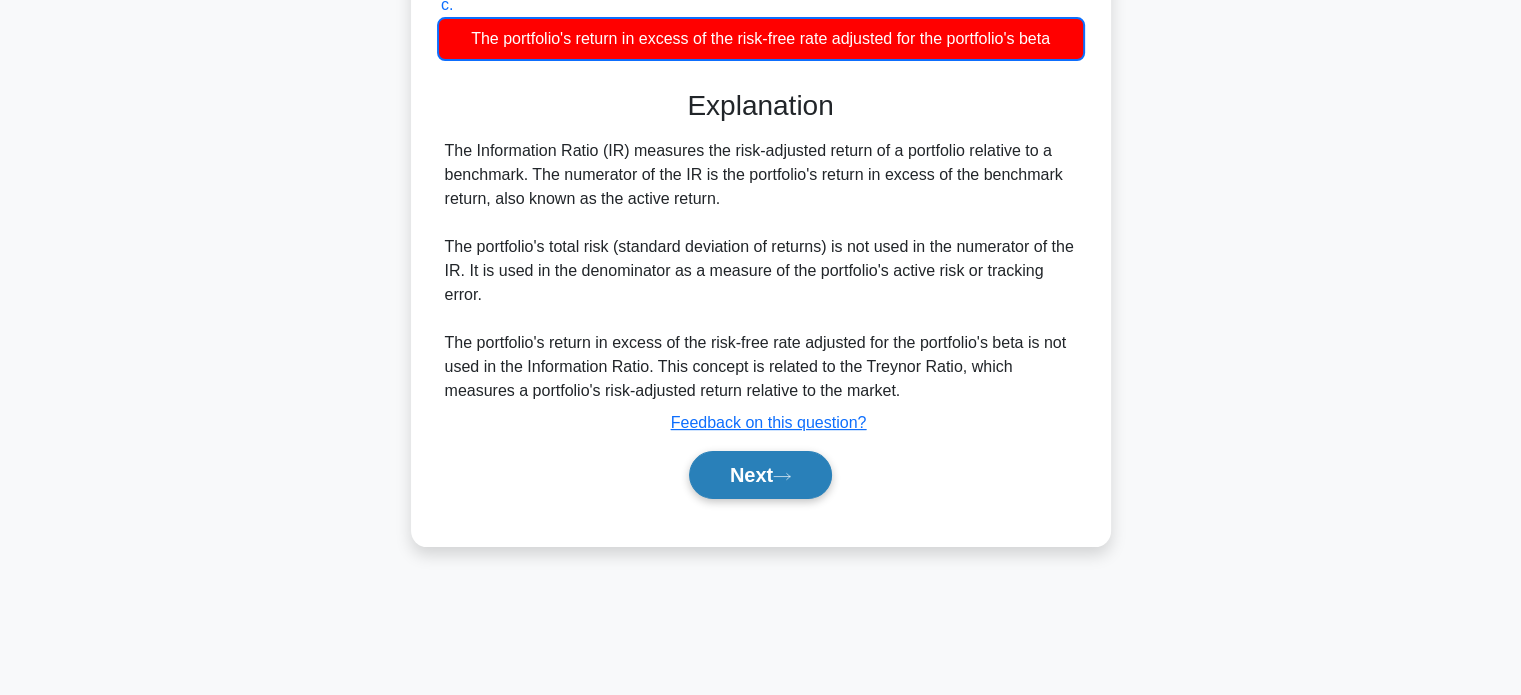 click on "Next" at bounding box center [760, 475] 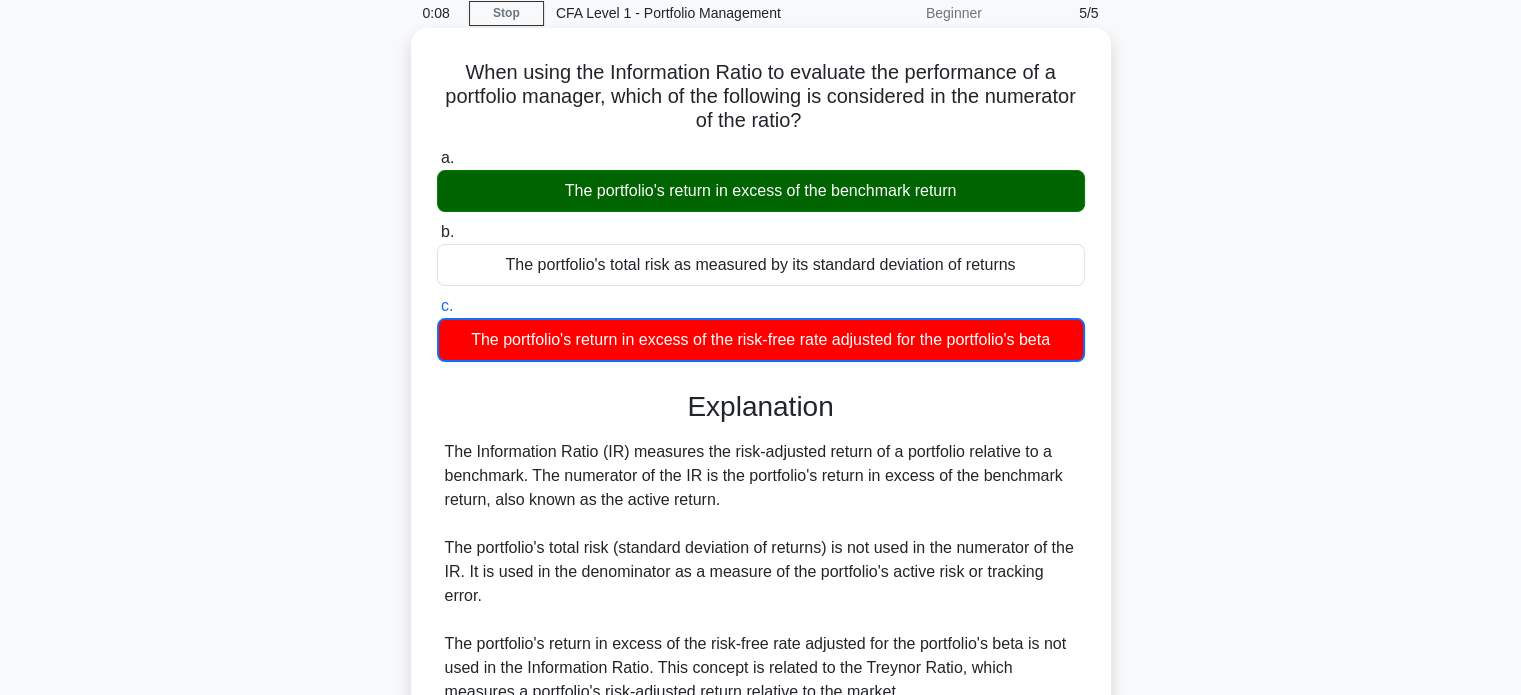 scroll, scrollTop: 82, scrollLeft: 0, axis: vertical 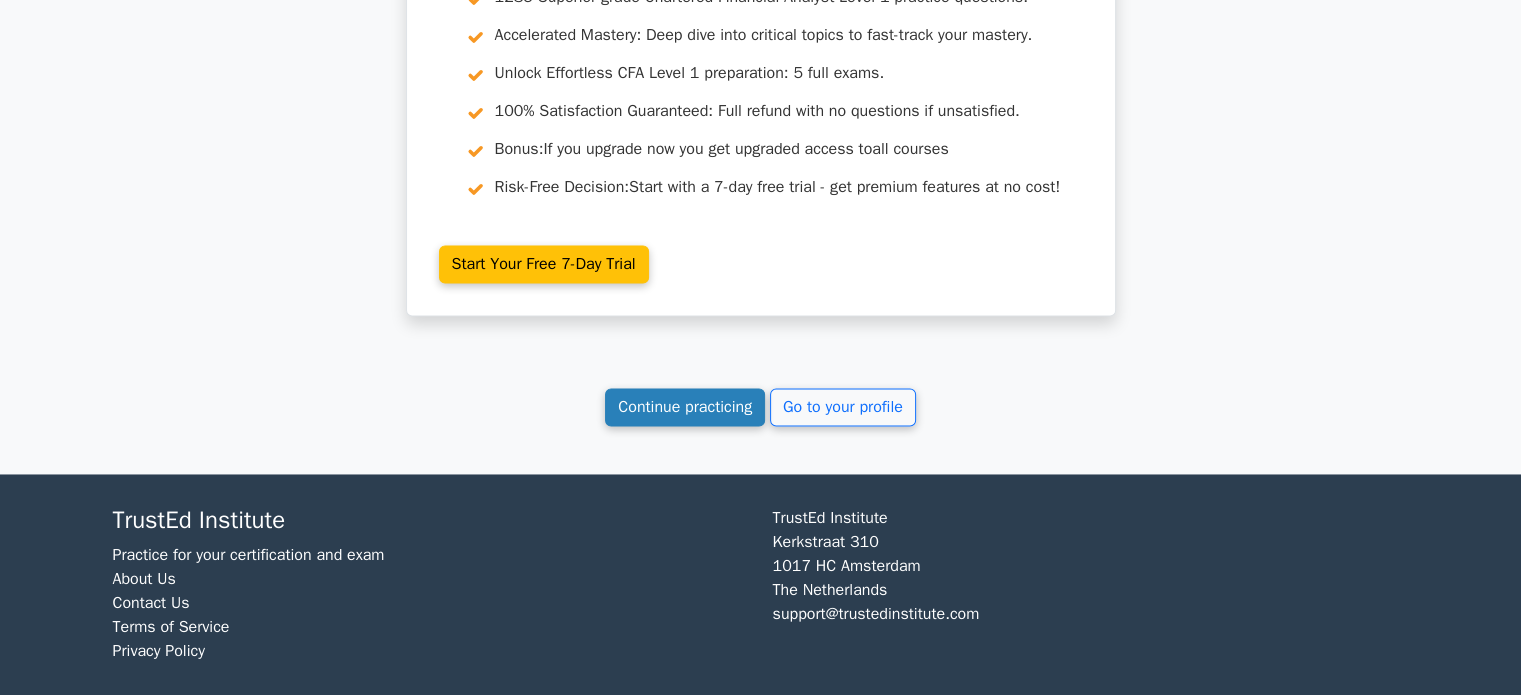 click on "Continue practicing" at bounding box center [685, 407] 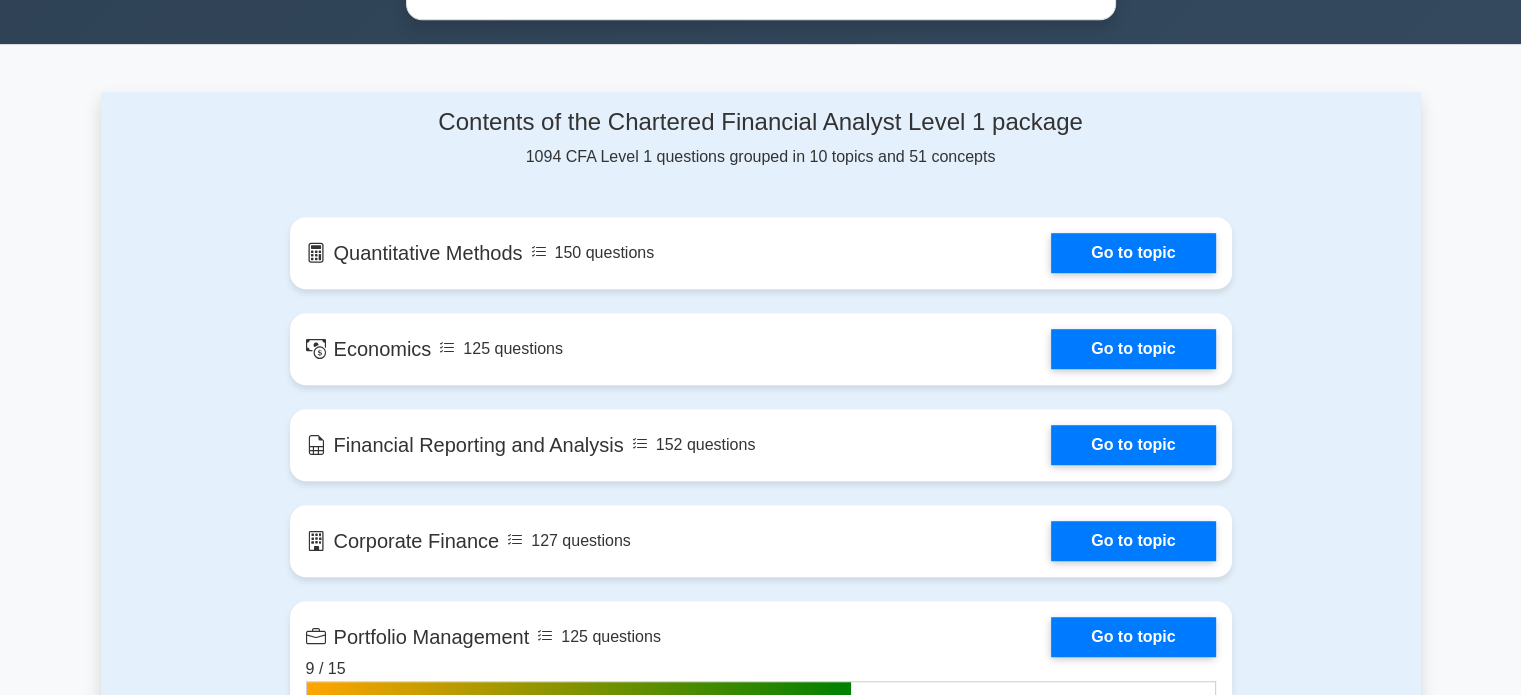 scroll, scrollTop: 0, scrollLeft: 0, axis: both 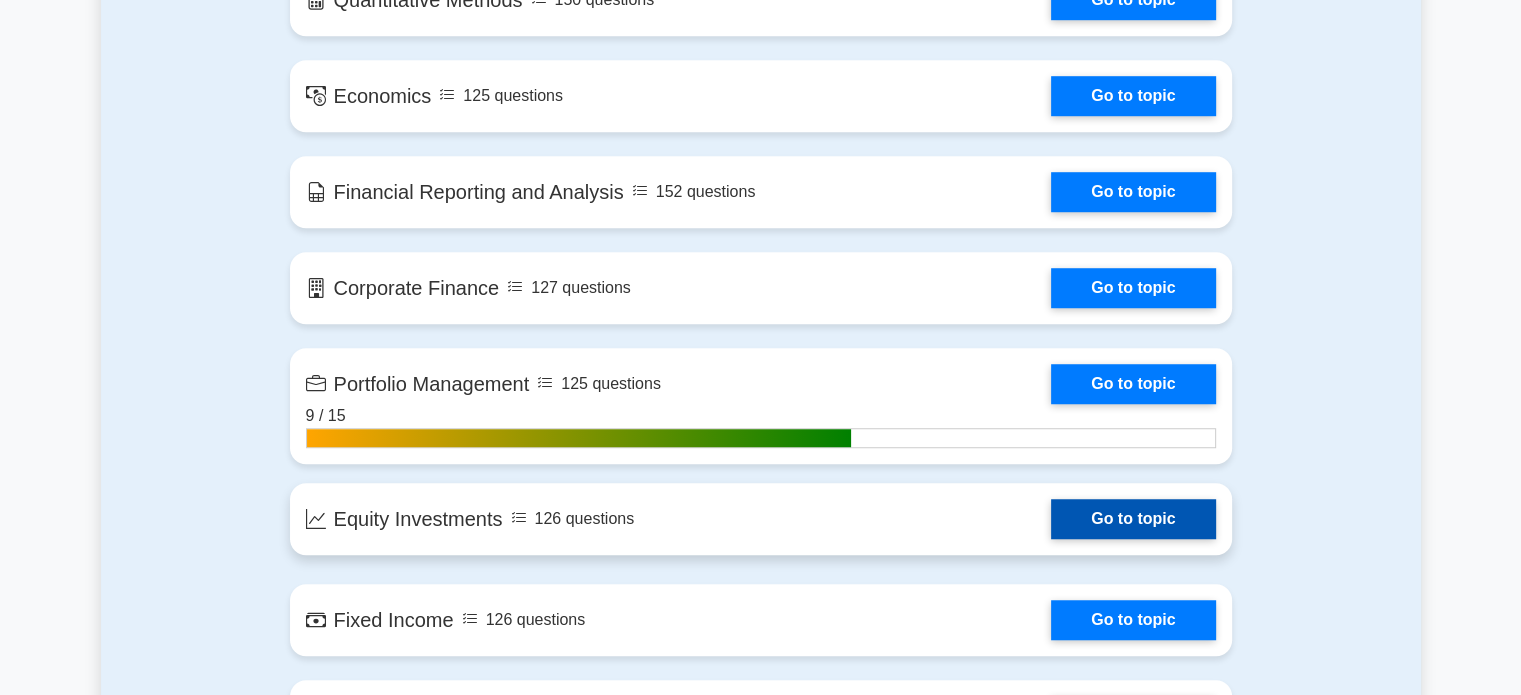 click on "Go to topic" at bounding box center [1133, 519] 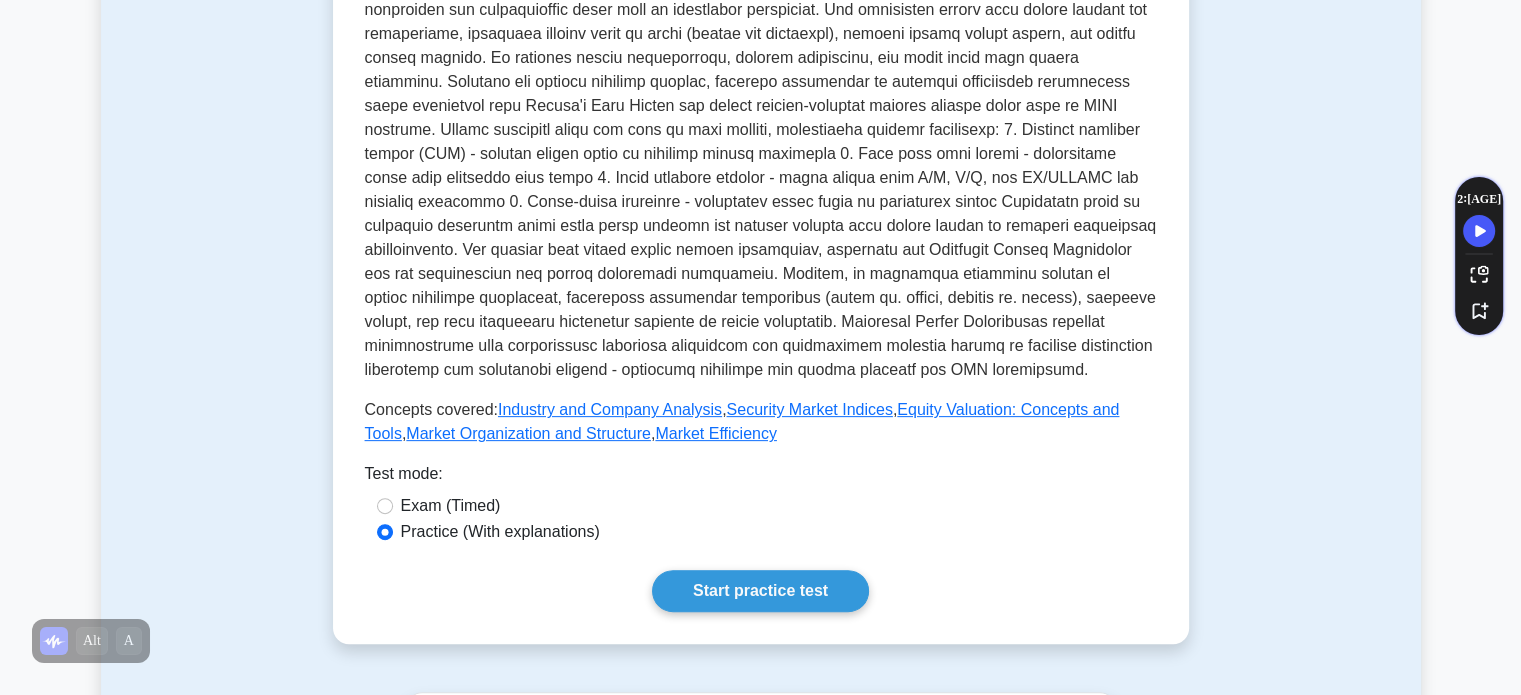 scroll, scrollTop: 0, scrollLeft: 0, axis: both 